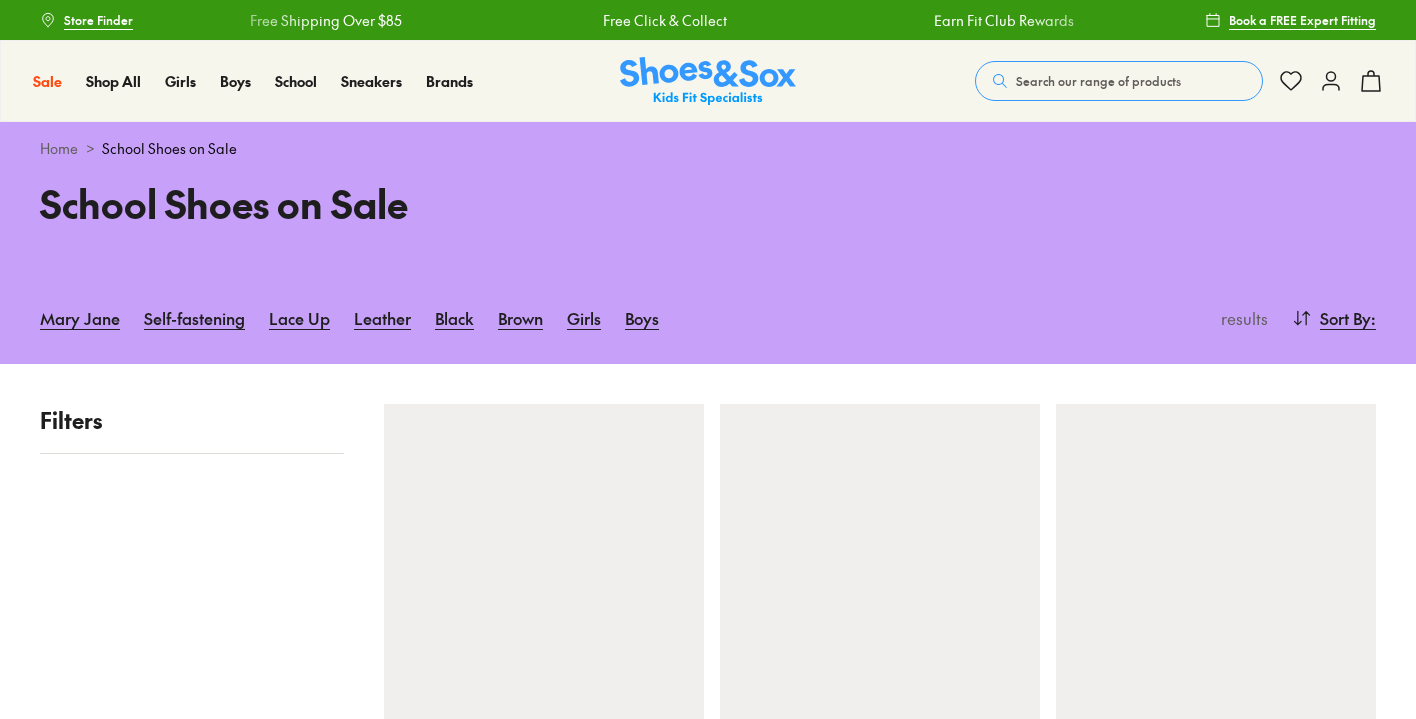 scroll, scrollTop: 0, scrollLeft: 0, axis: both 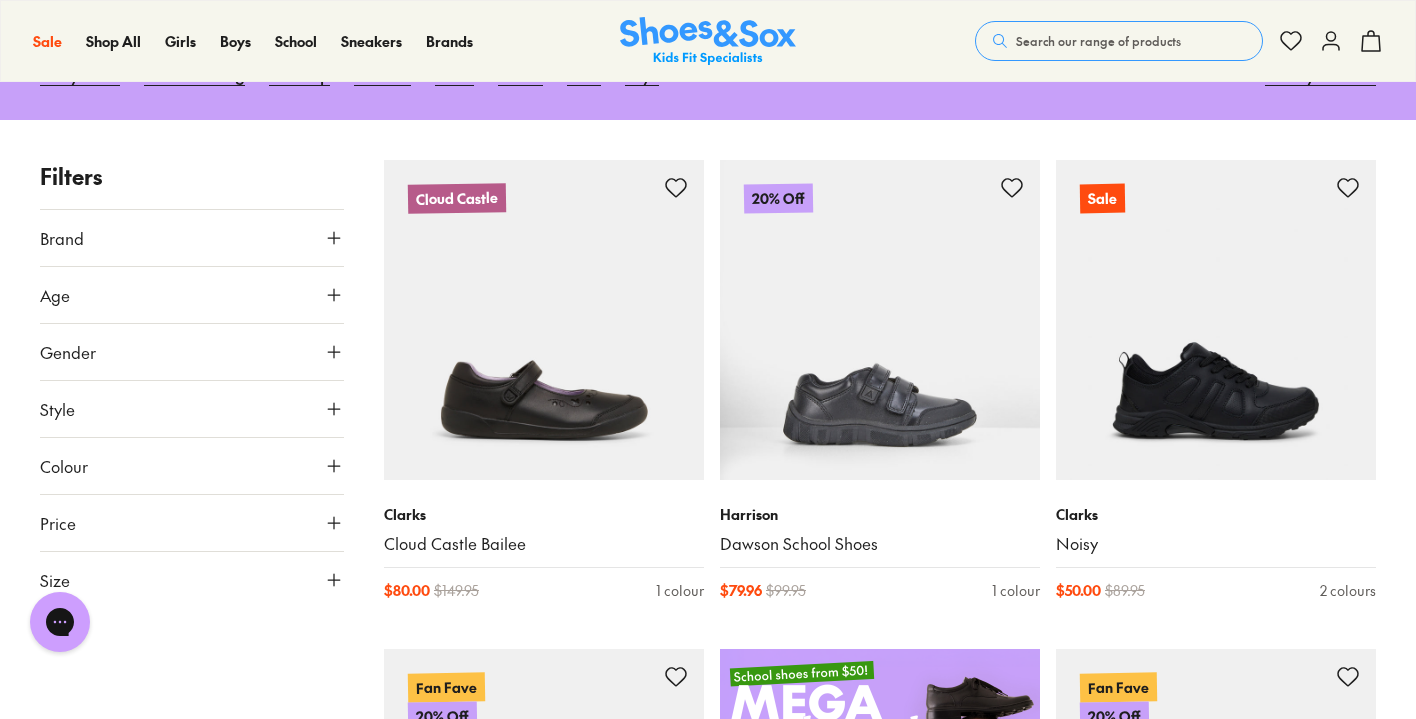 click 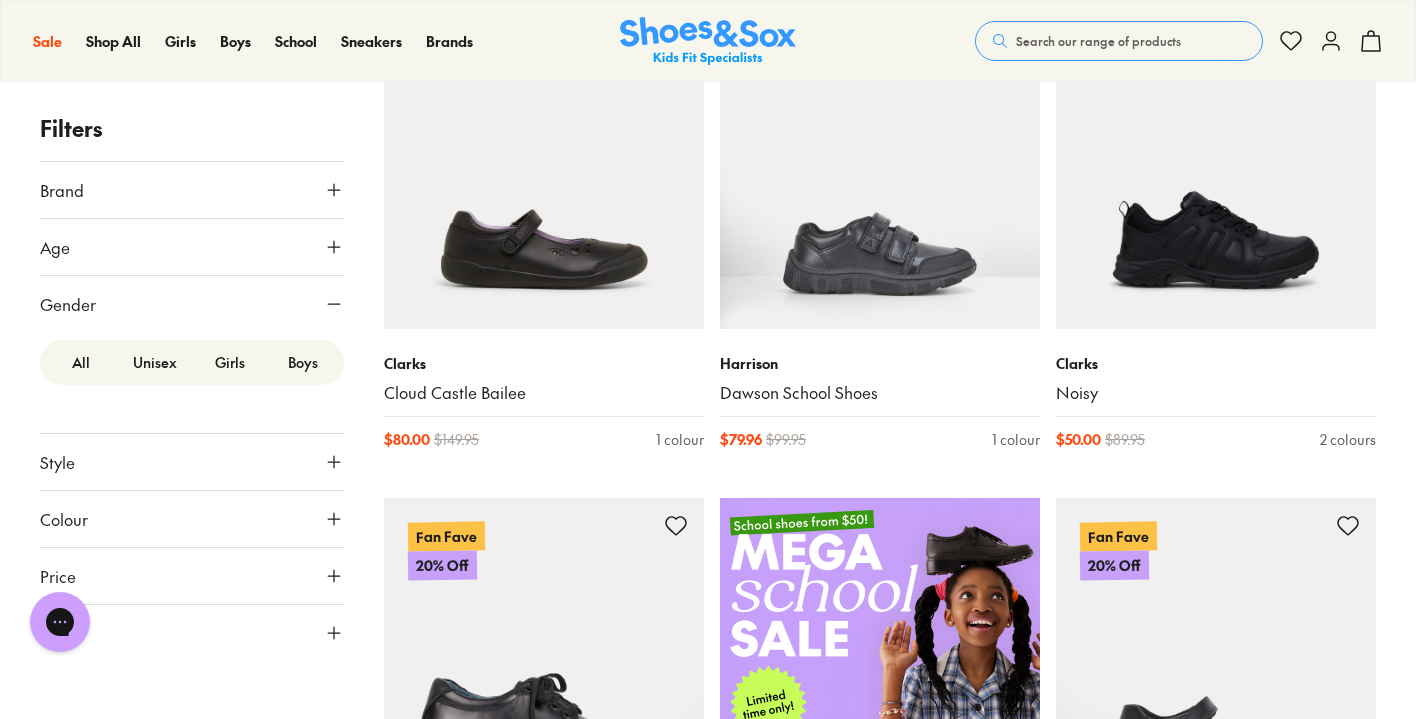 scroll, scrollTop: 418, scrollLeft: 0, axis: vertical 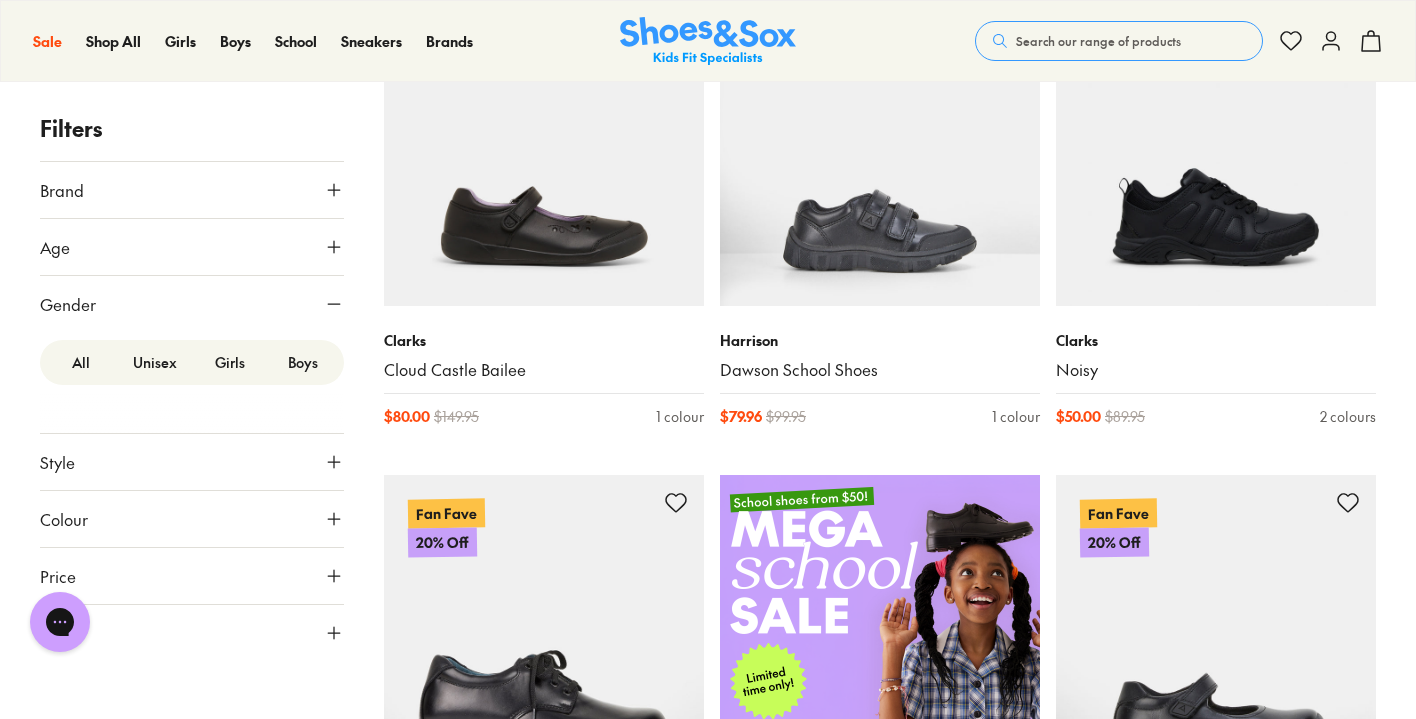 click on "Girls" at bounding box center [229, 362] 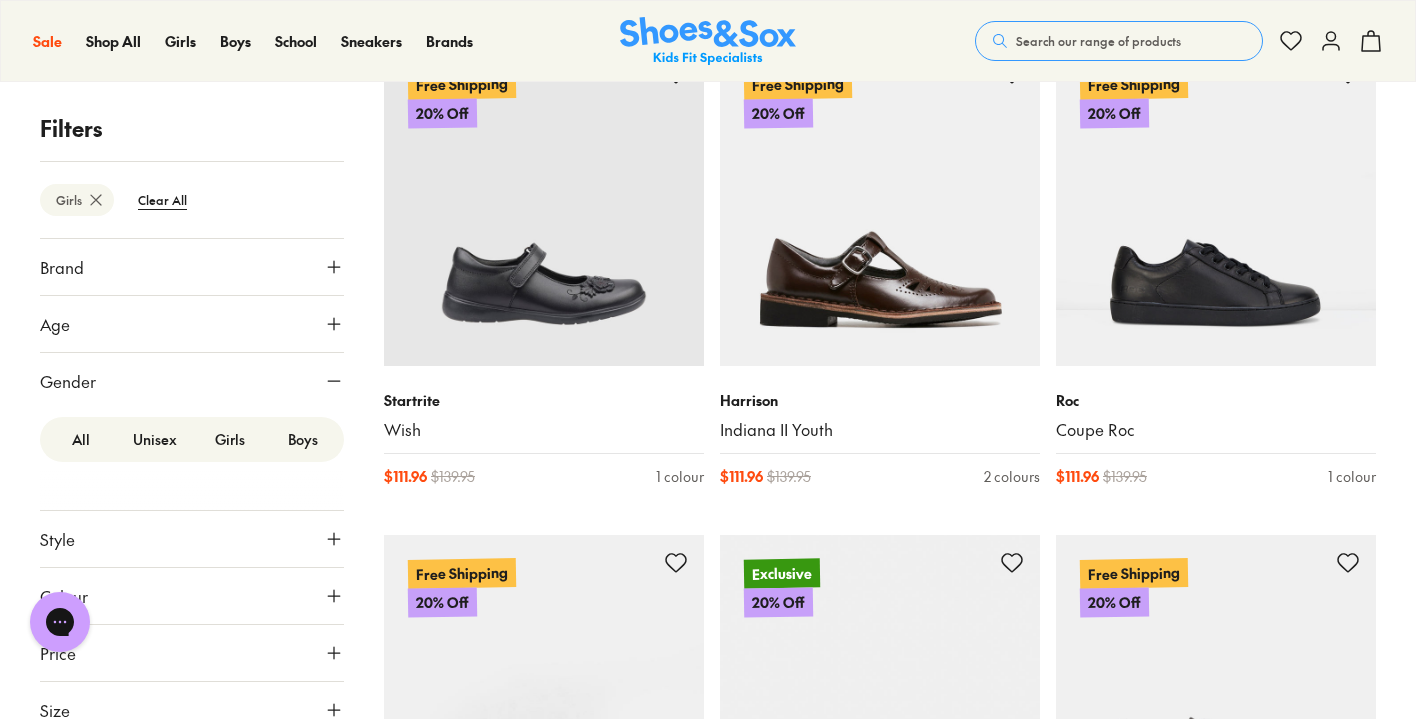 scroll, scrollTop: 3808, scrollLeft: 0, axis: vertical 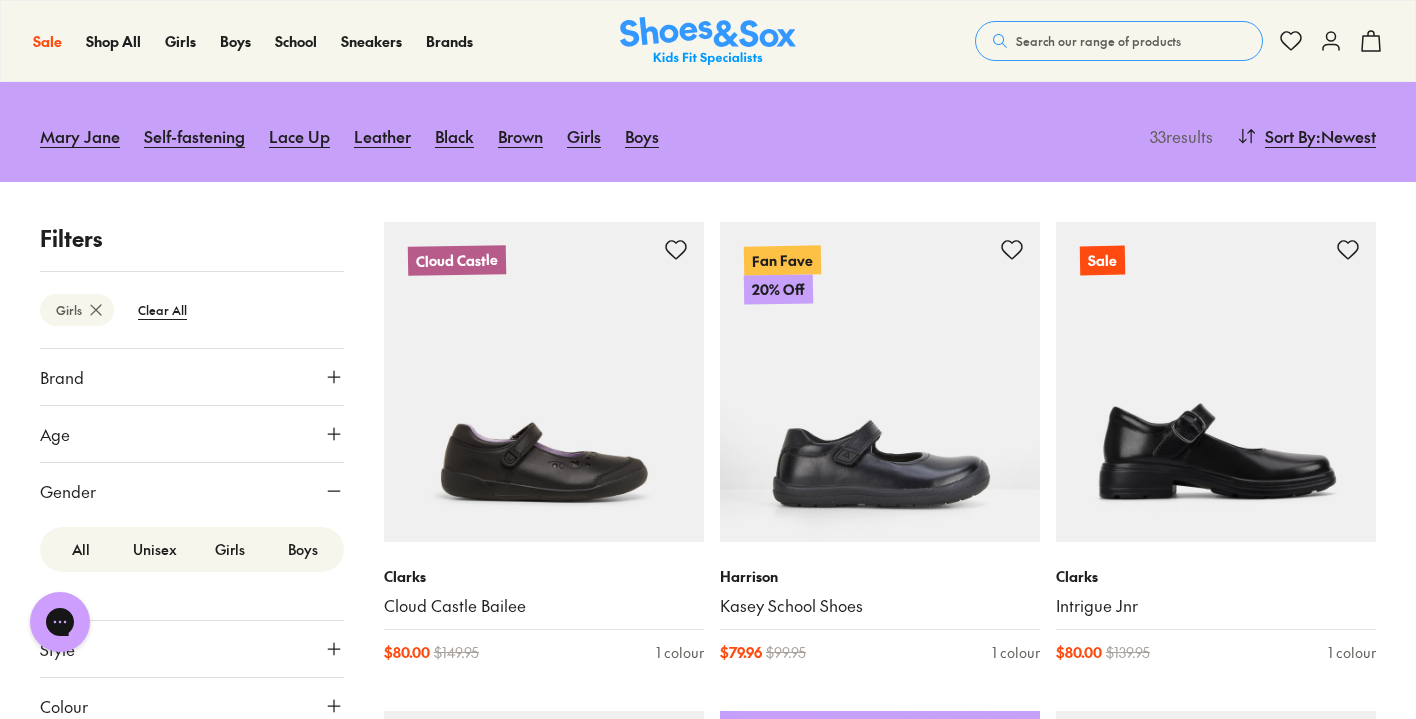 type on "***" 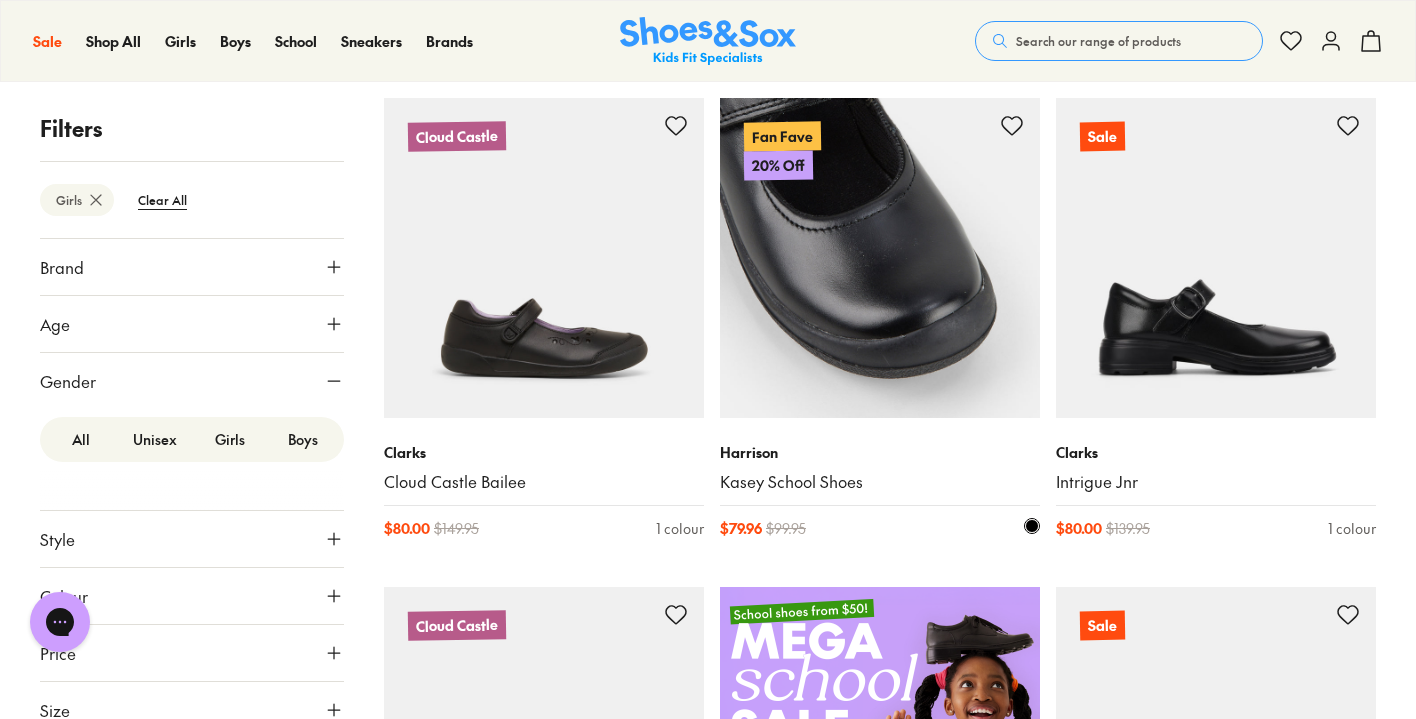 scroll, scrollTop: 271, scrollLeft: 0, axis: vertical 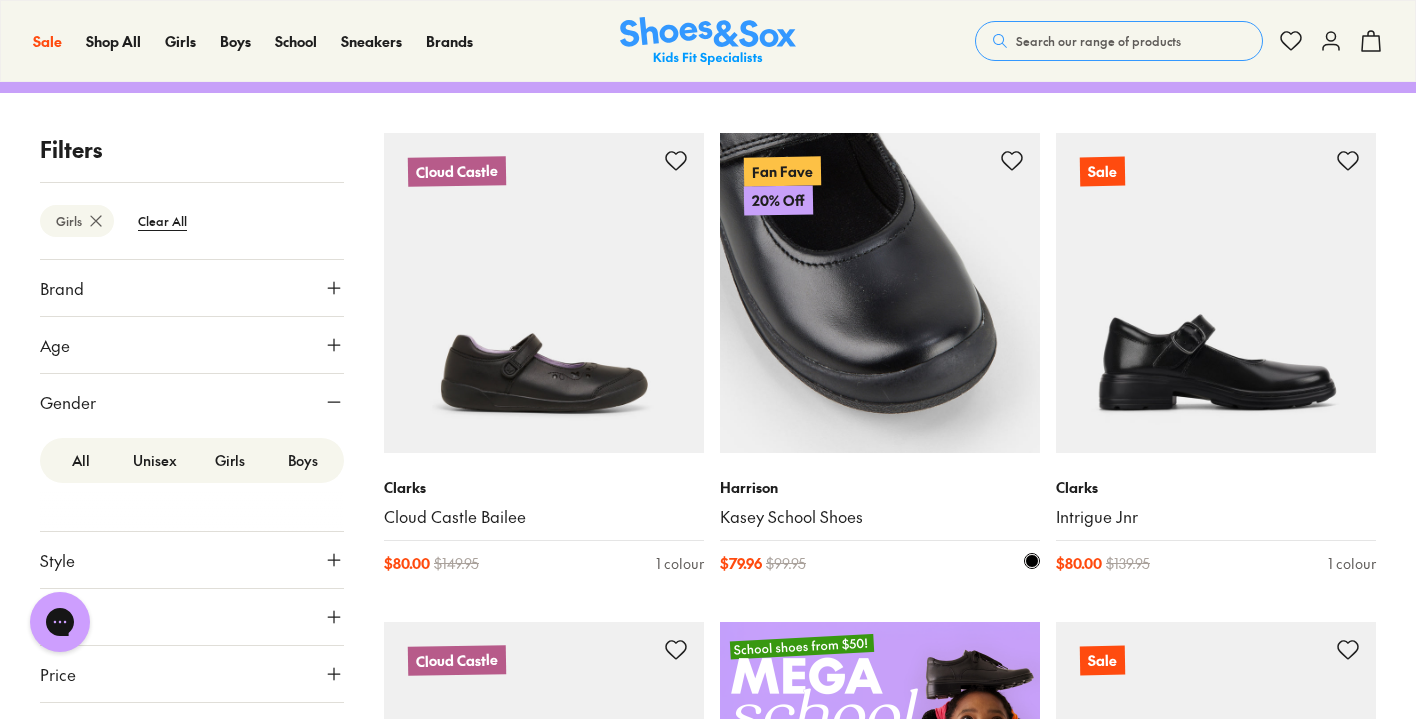 click at bounding box center [880, 293] 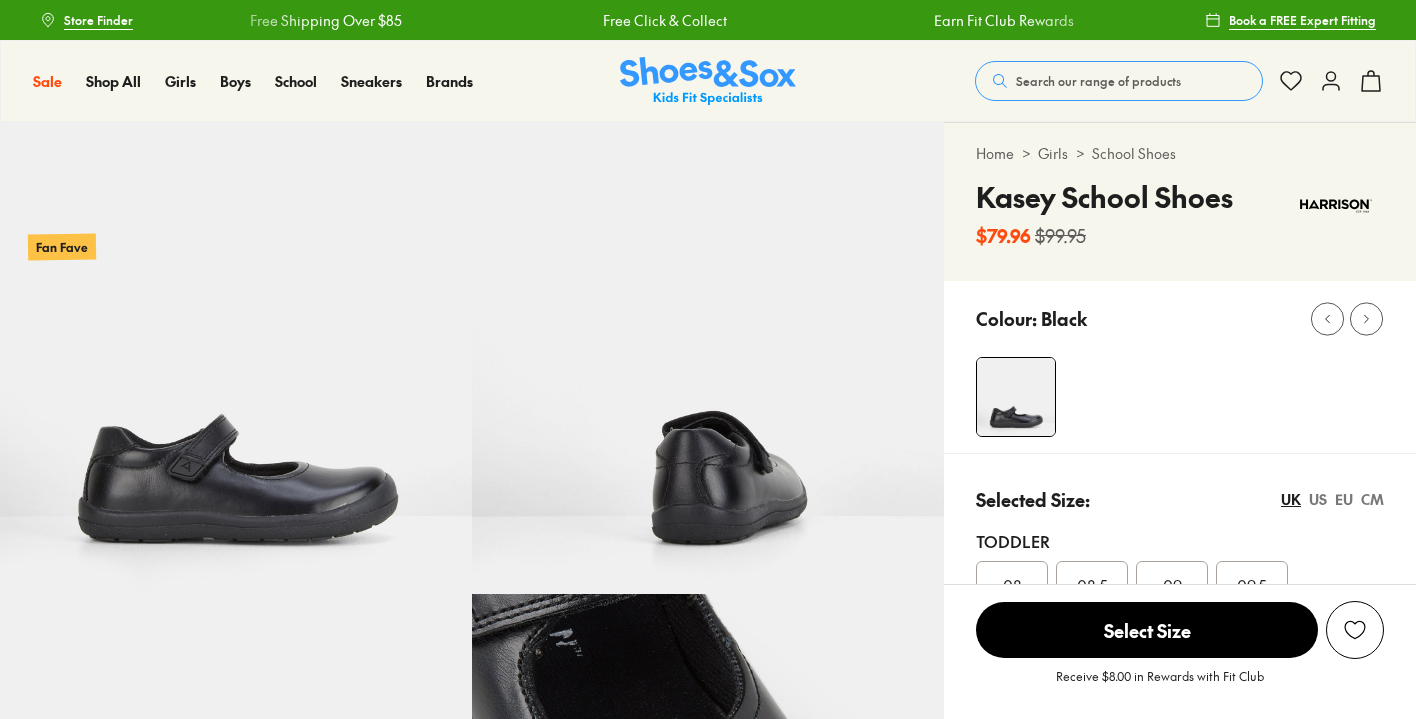 scroll, scrollTop: 0, scrollLeft: 0, axis: both 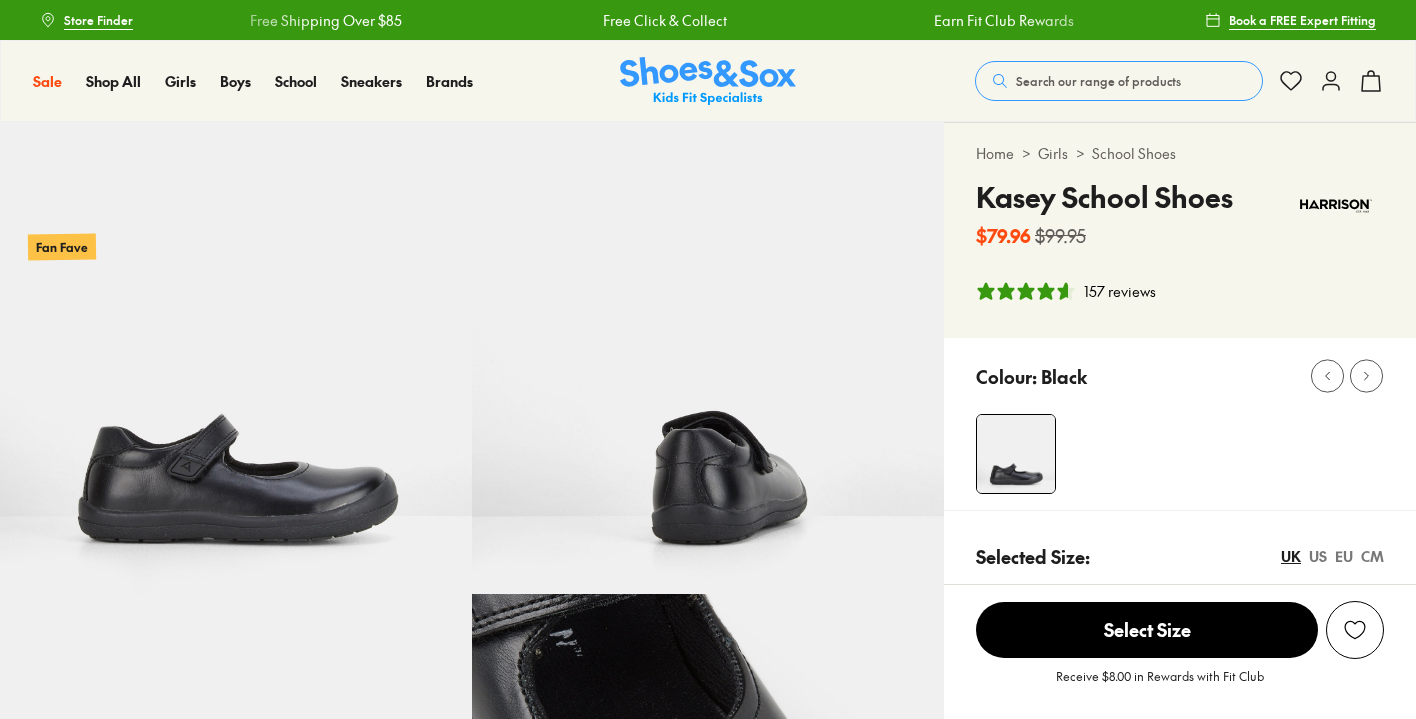 select on "*" 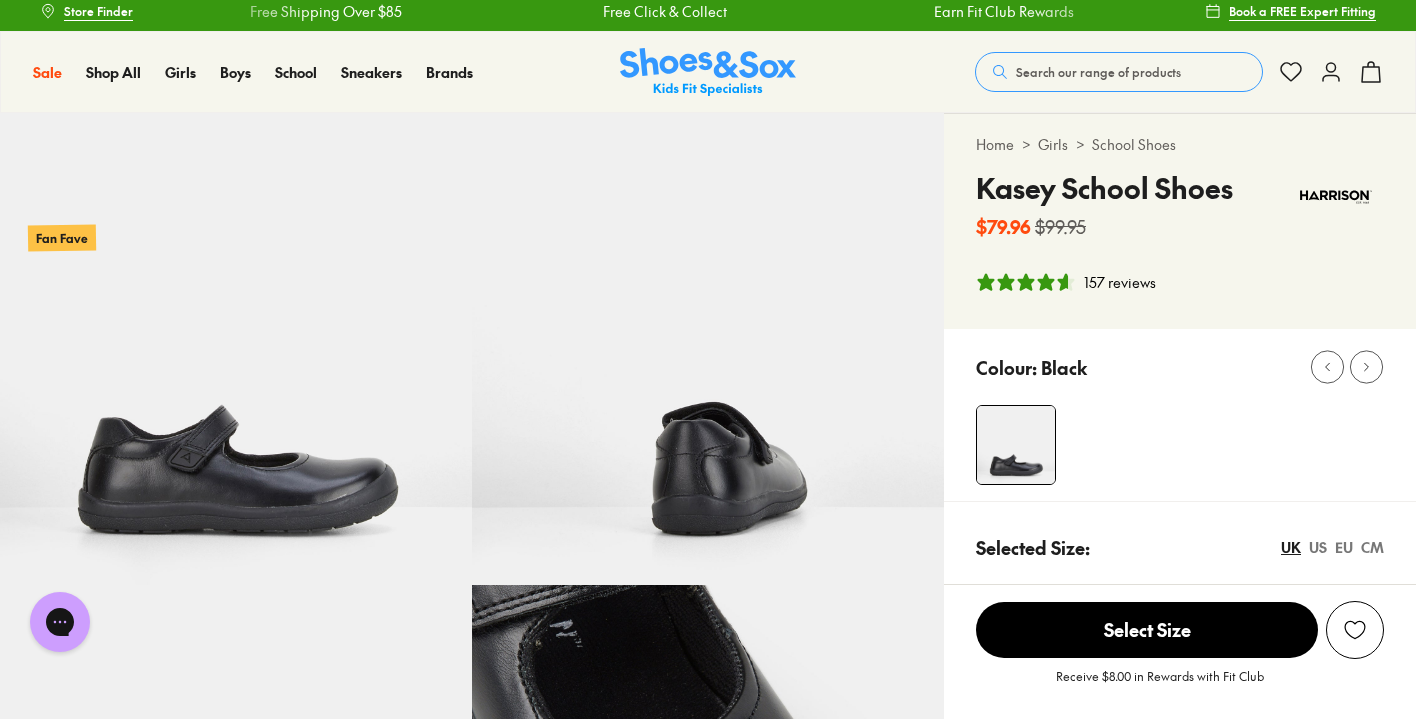 scroll, scrollTop: 0, scrollLeft: 0, axis: both 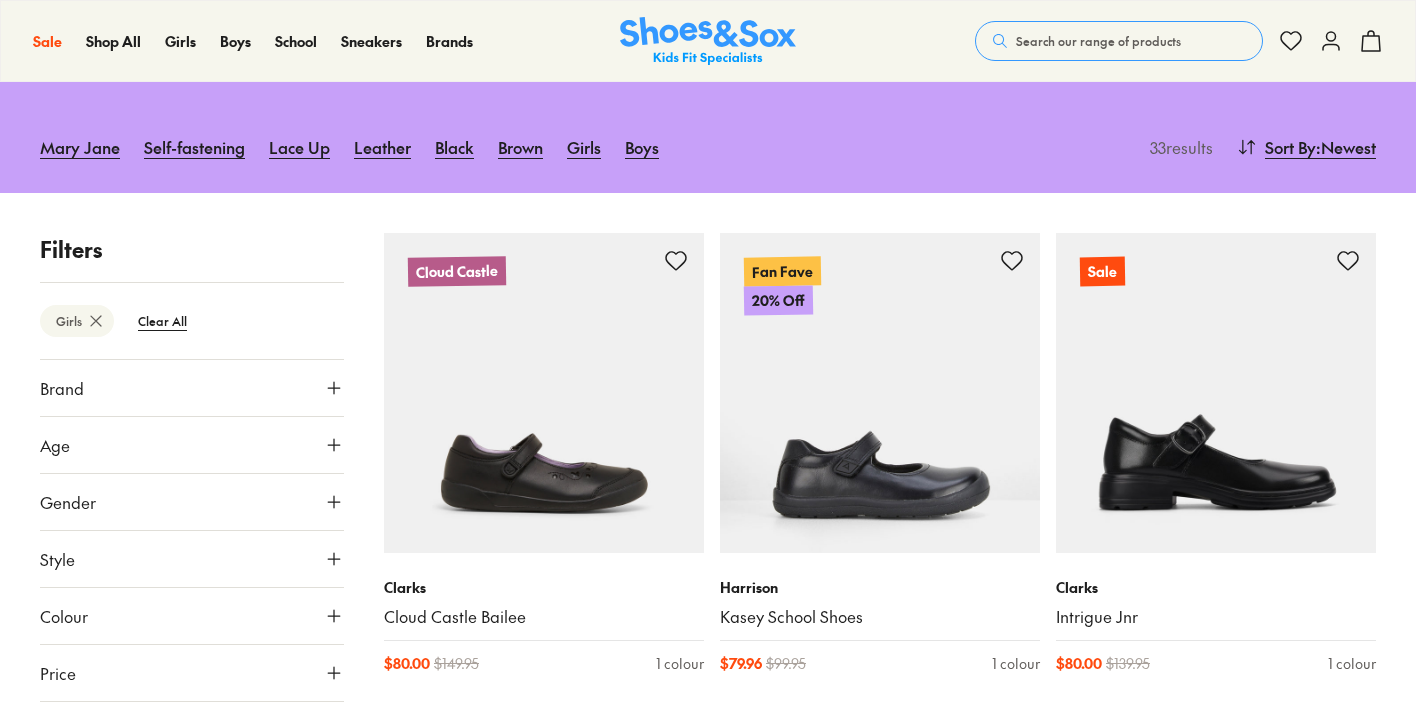 type on "***" 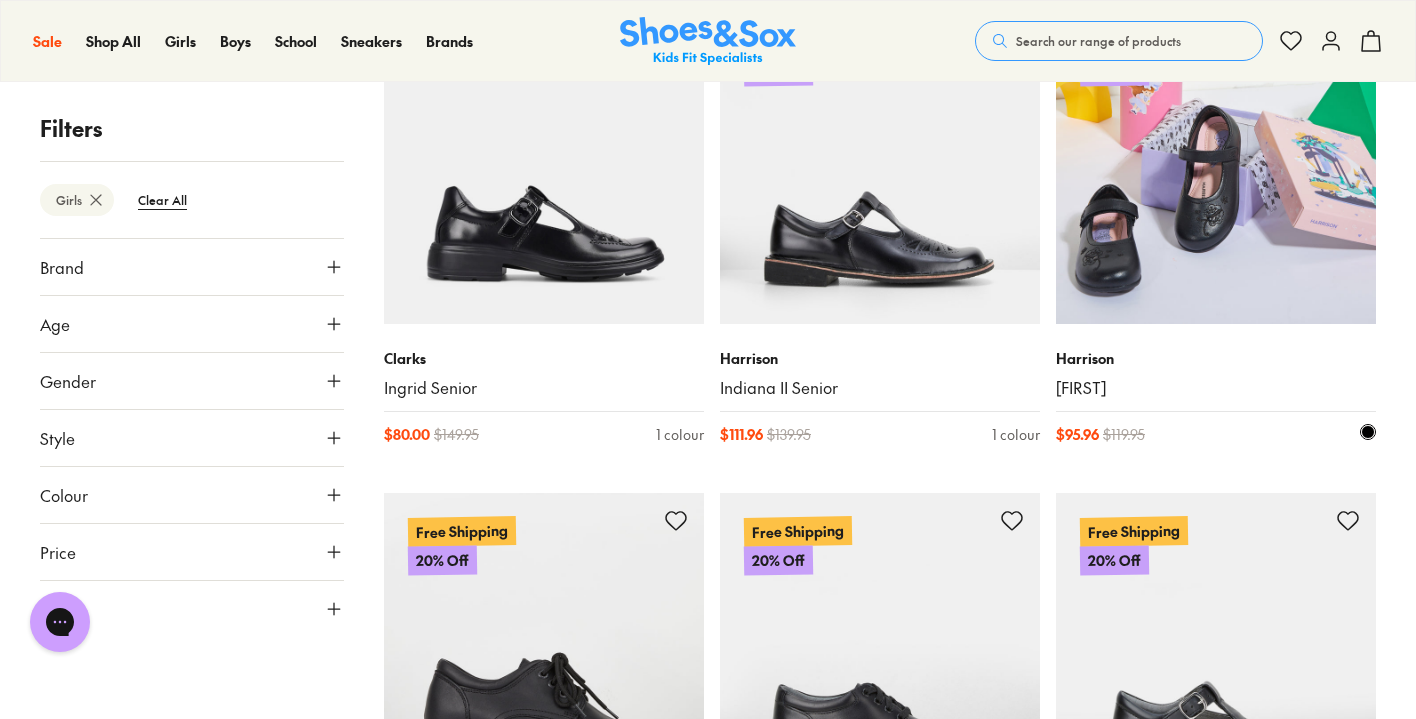scroll, scrollTop: 2351, scrollLeft: 0, axis: vertical 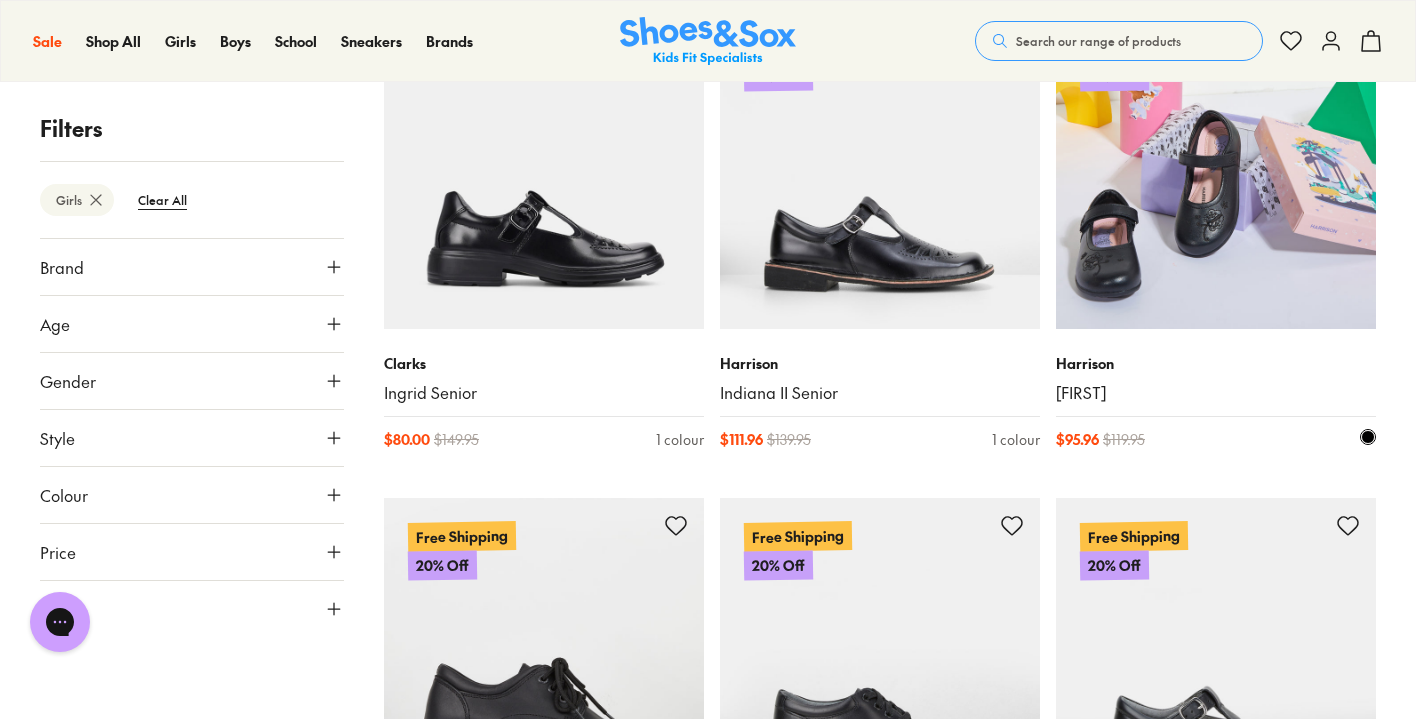 click at bounding box center [1216, 169] 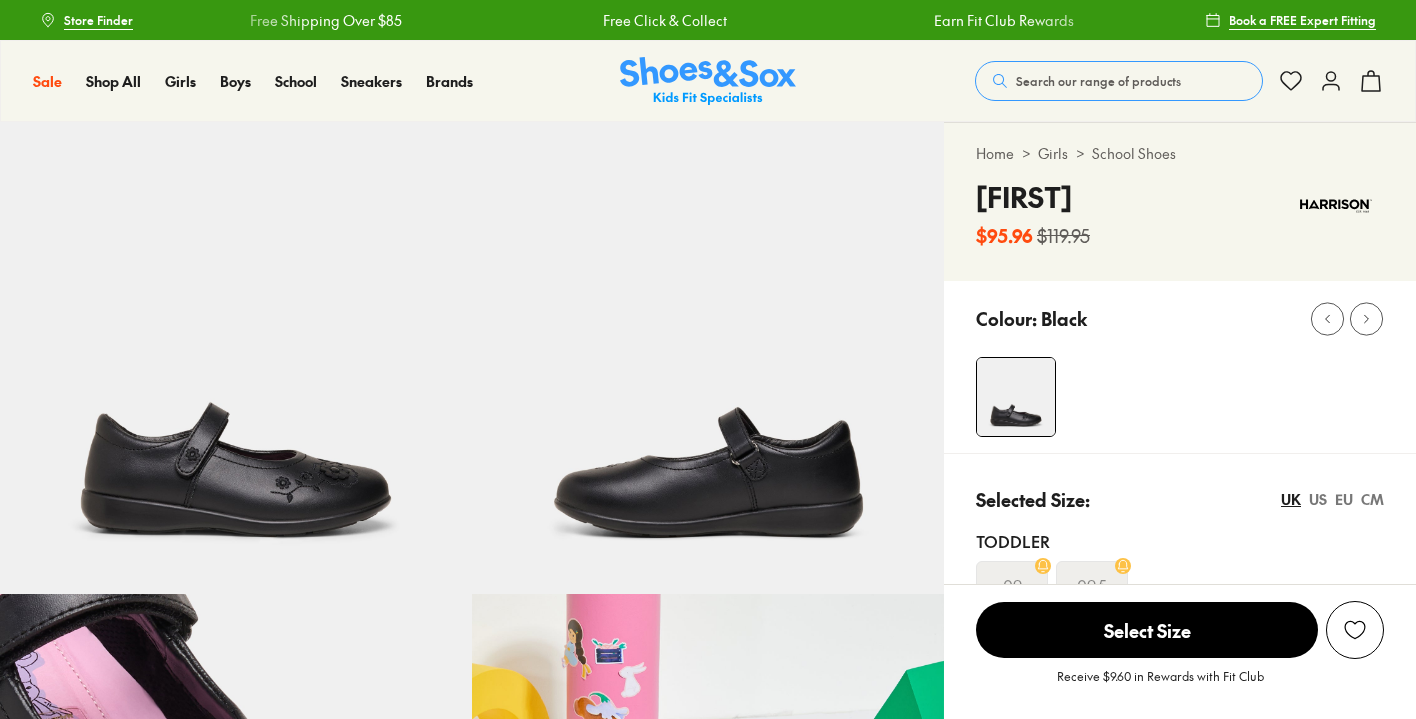scroll, scrollTop: 0, scrollLeft: 0, axis: both 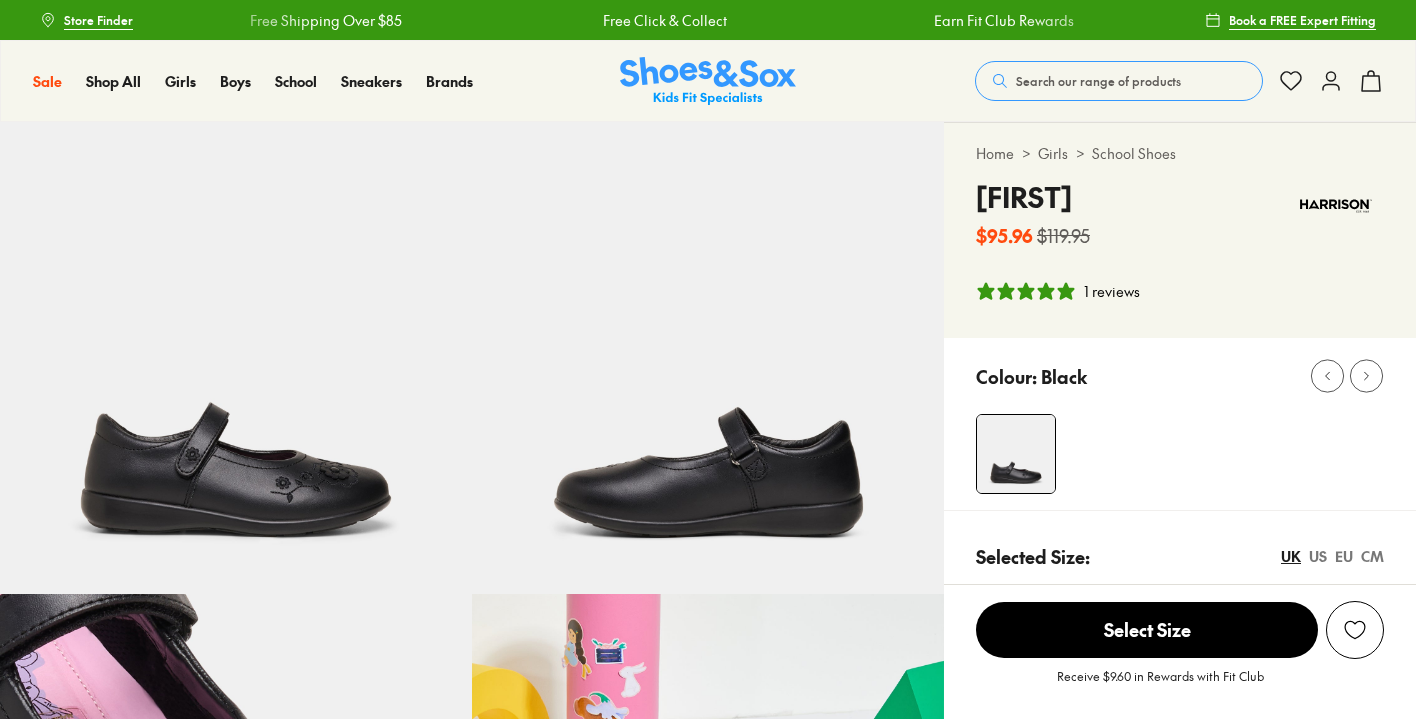 select on "*" 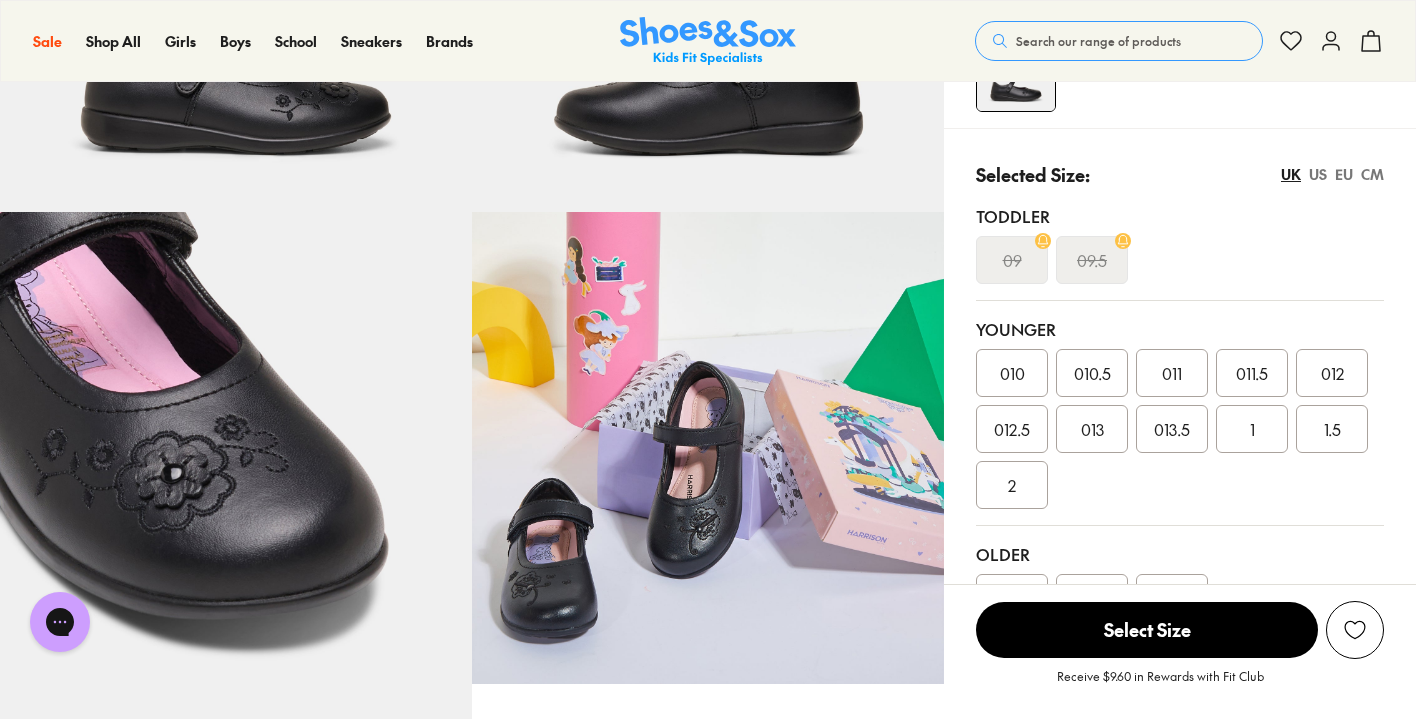 scroll, scrollTop: 380, scrollLeft: 0, axis: vertical 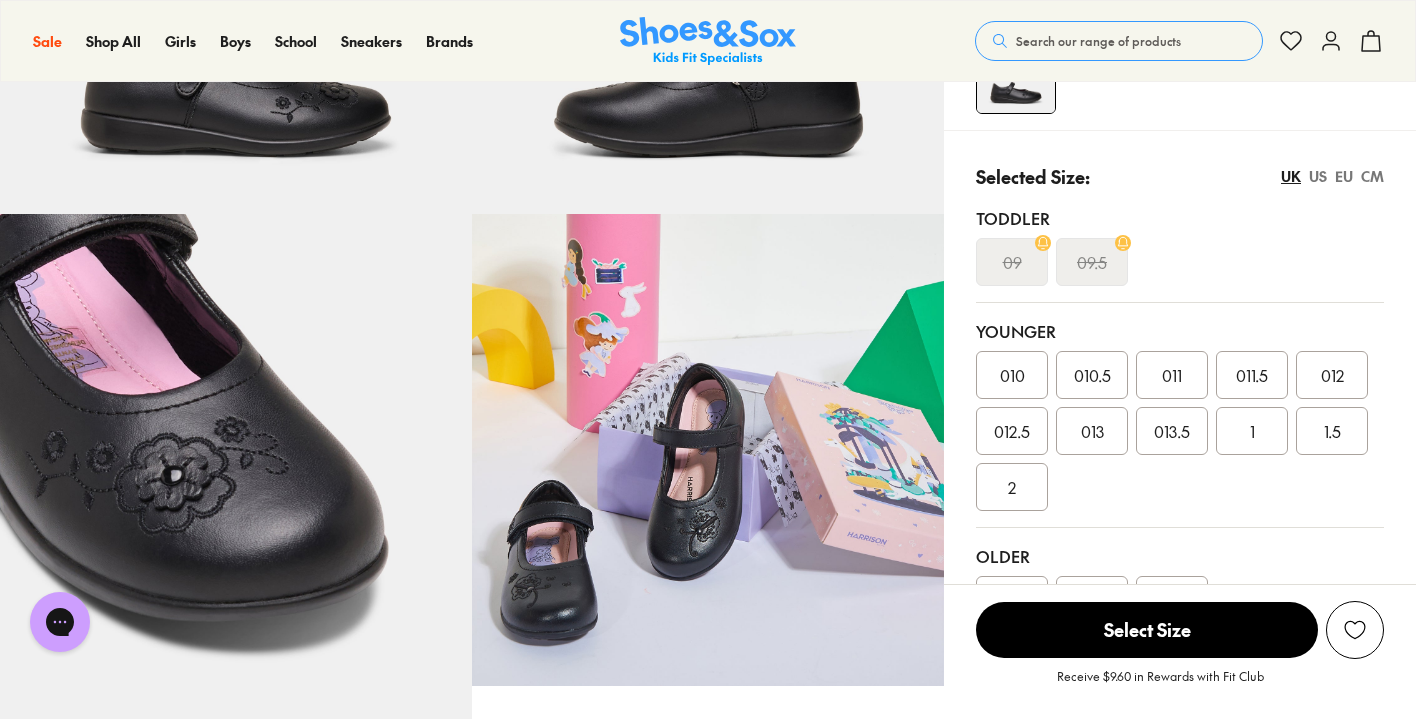click on "EU" at bounding box center (1344, 176) 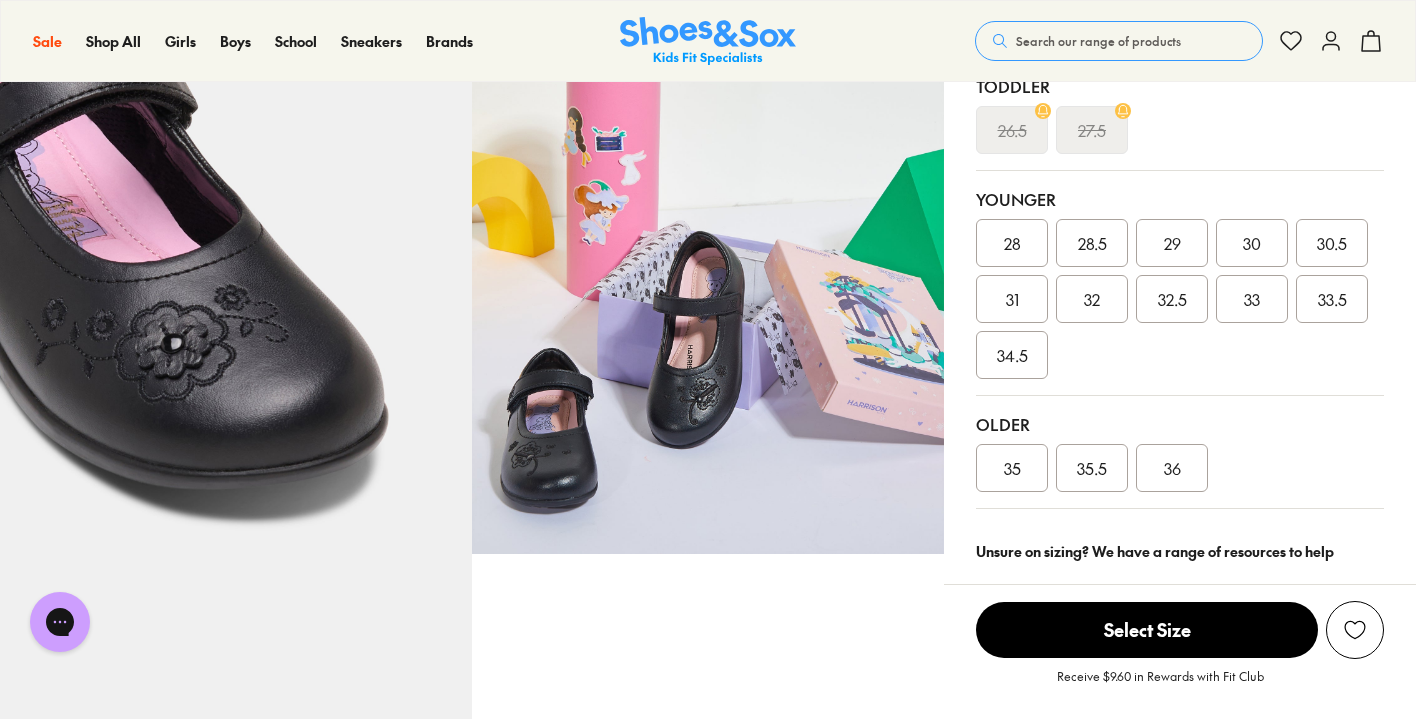 scroll, scrollTop: 517, scrollLeft: 0, axis: vertical 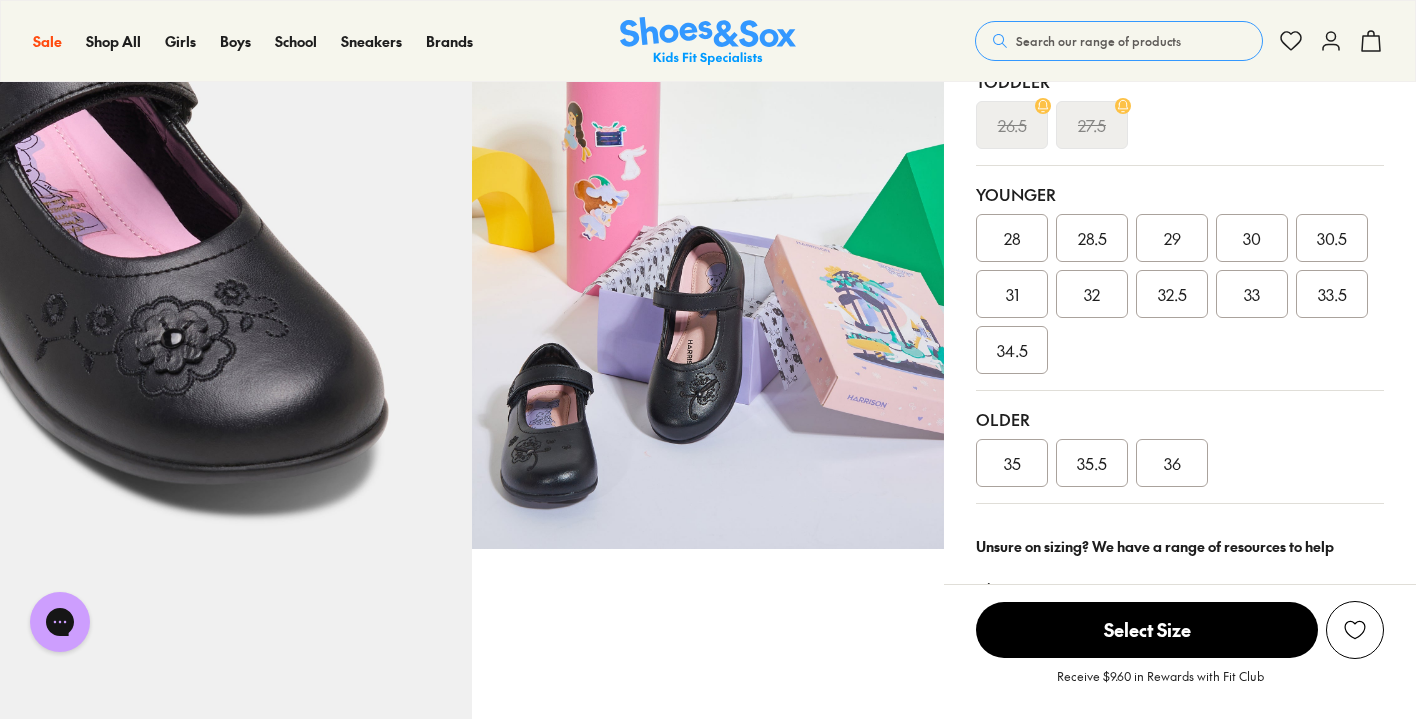 click on "32.5" at bounding box center [1172, 294] 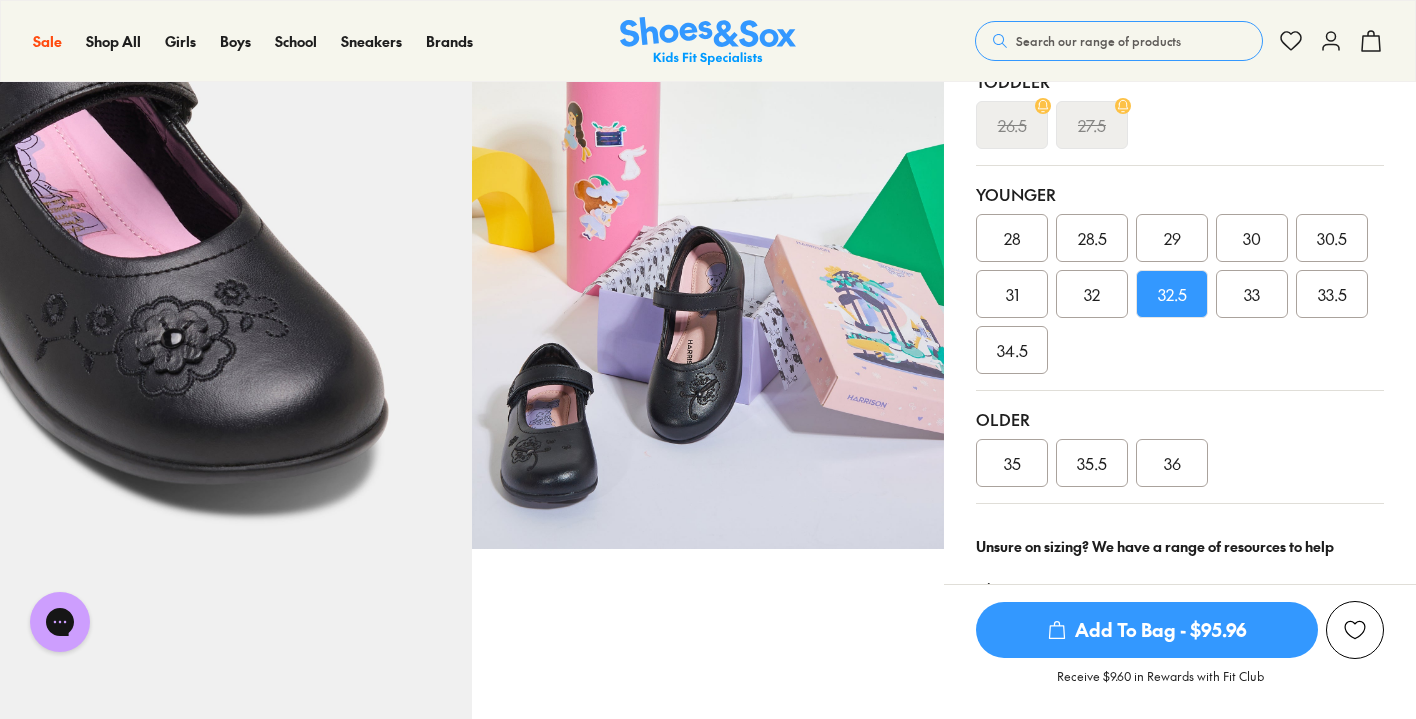 click on "Add To Bag - $95.96" at bounding box center [1147, 630] 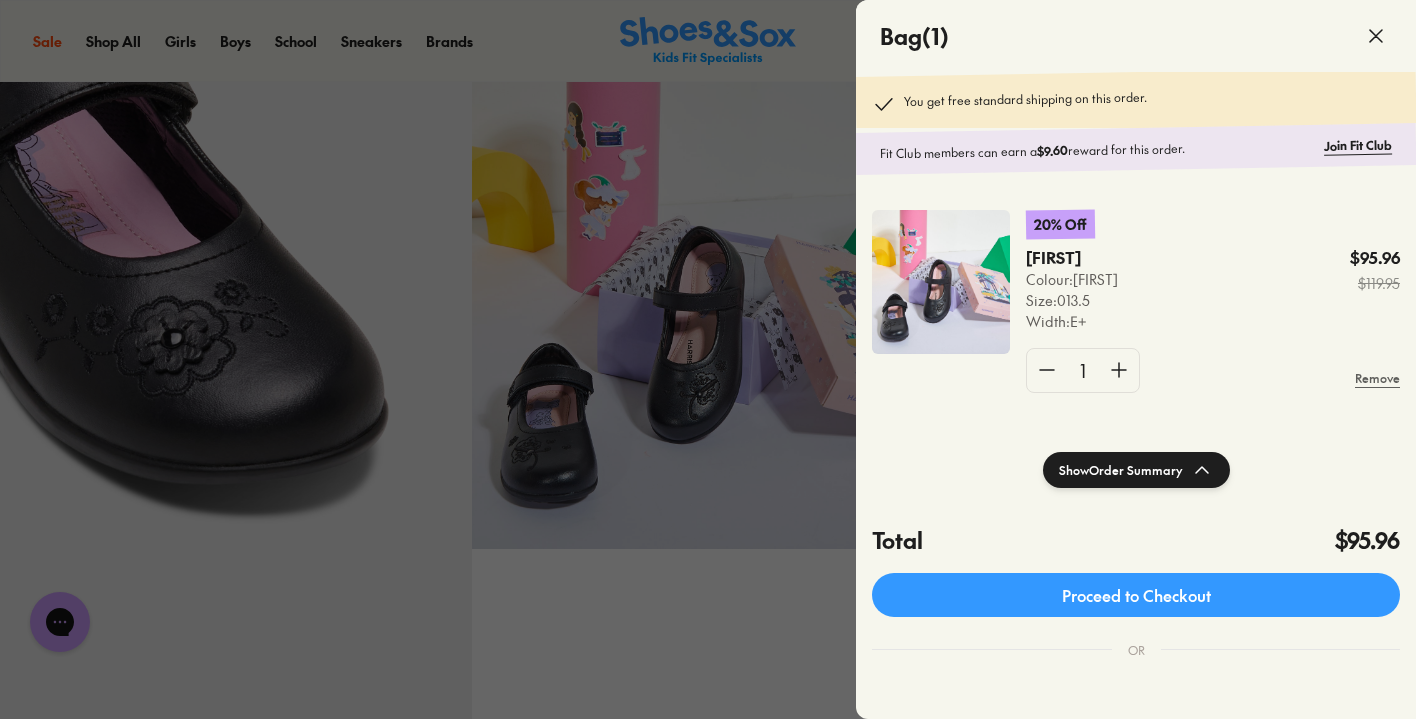 click 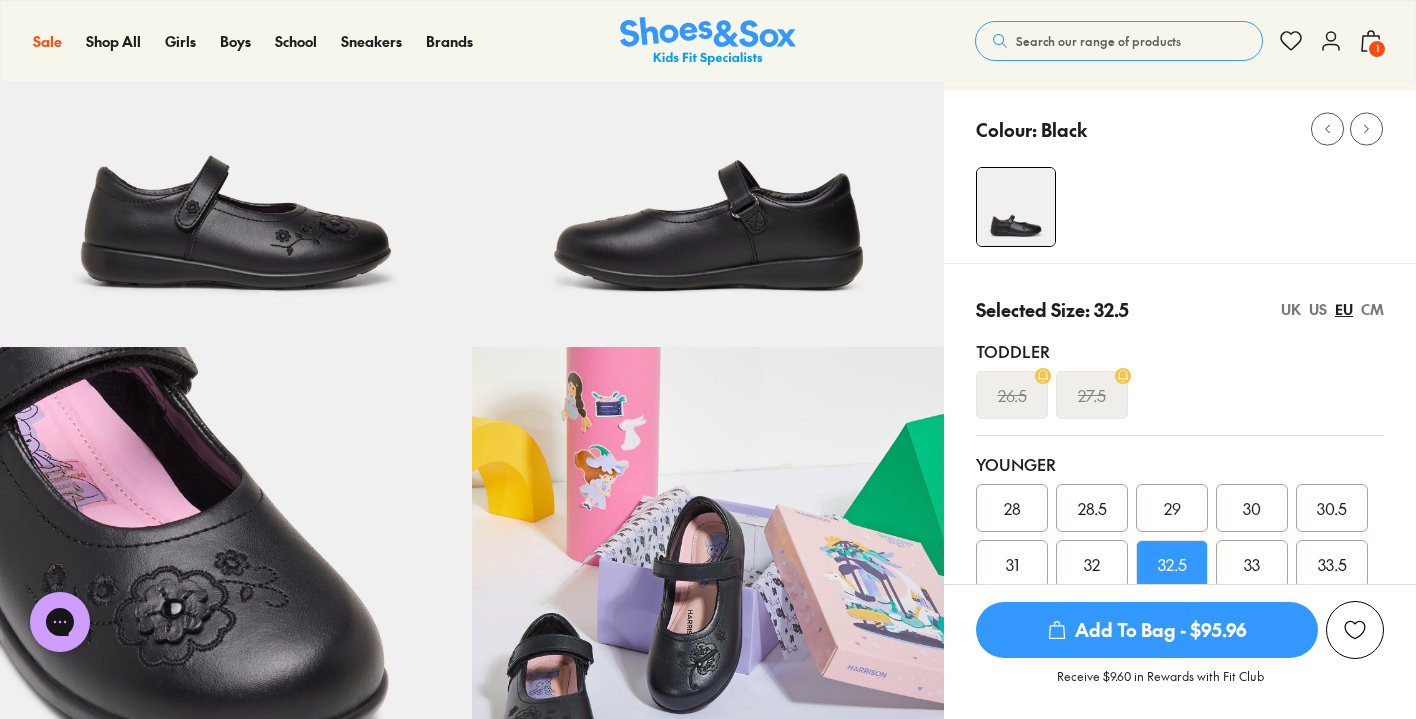 scroll, scrollTop: 0, scrollLeft: 0, axis: both 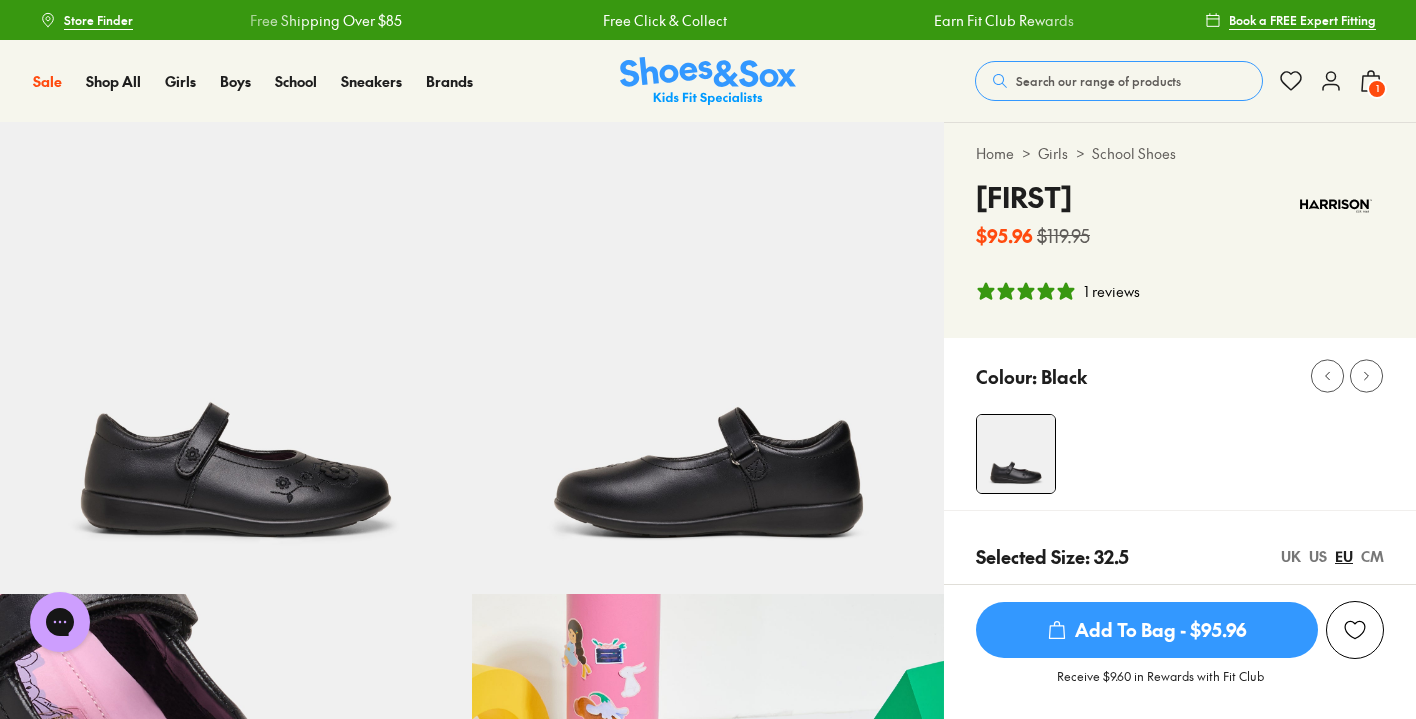 click on "Search our range of products" at bounding box center (1098, 81) 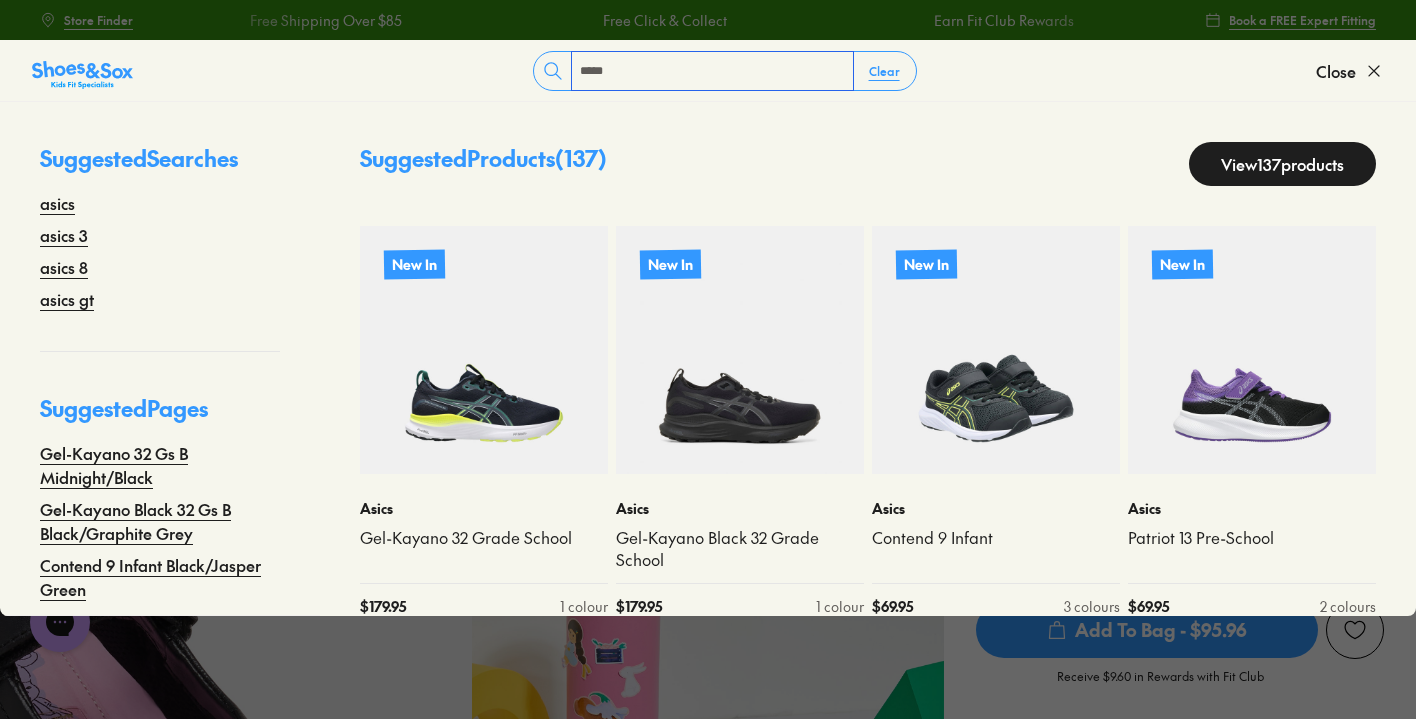 type on "*****" 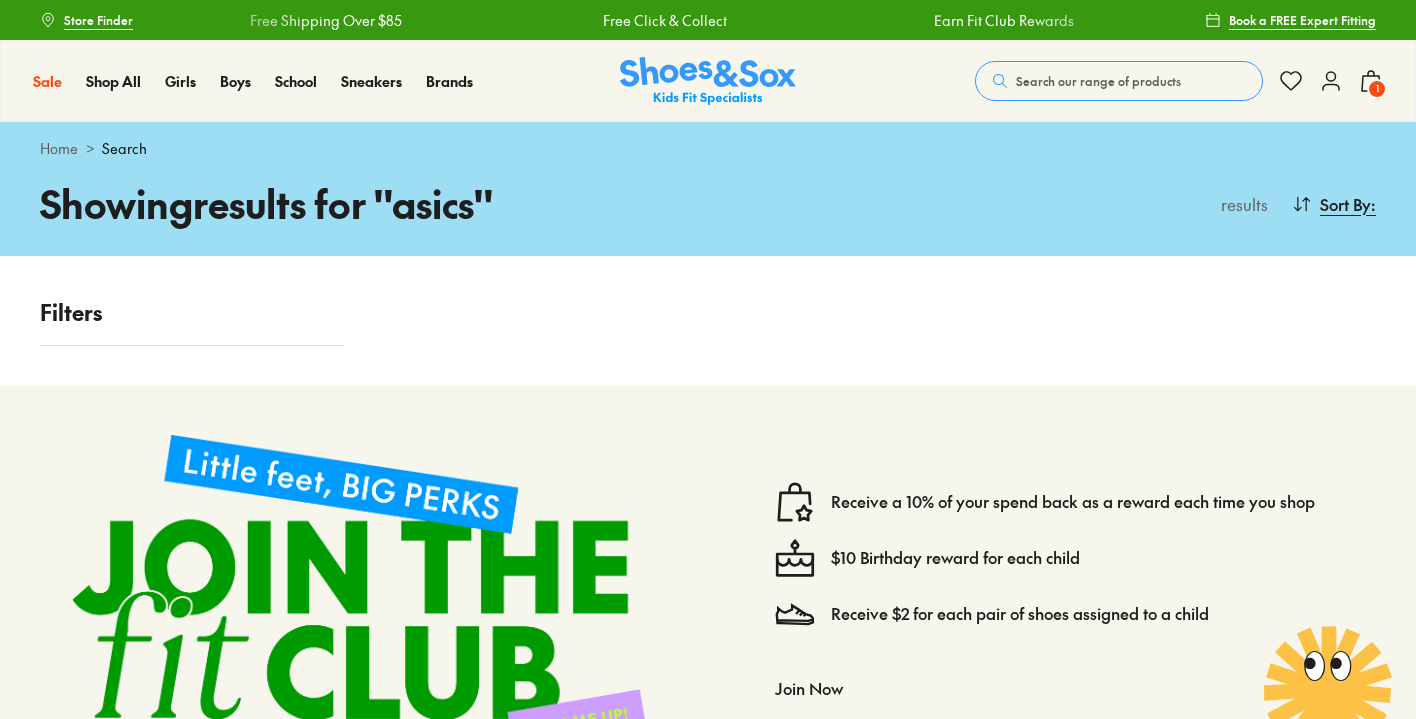 scroll, scrollTop: 0, scrollLeft: 0, axis: both 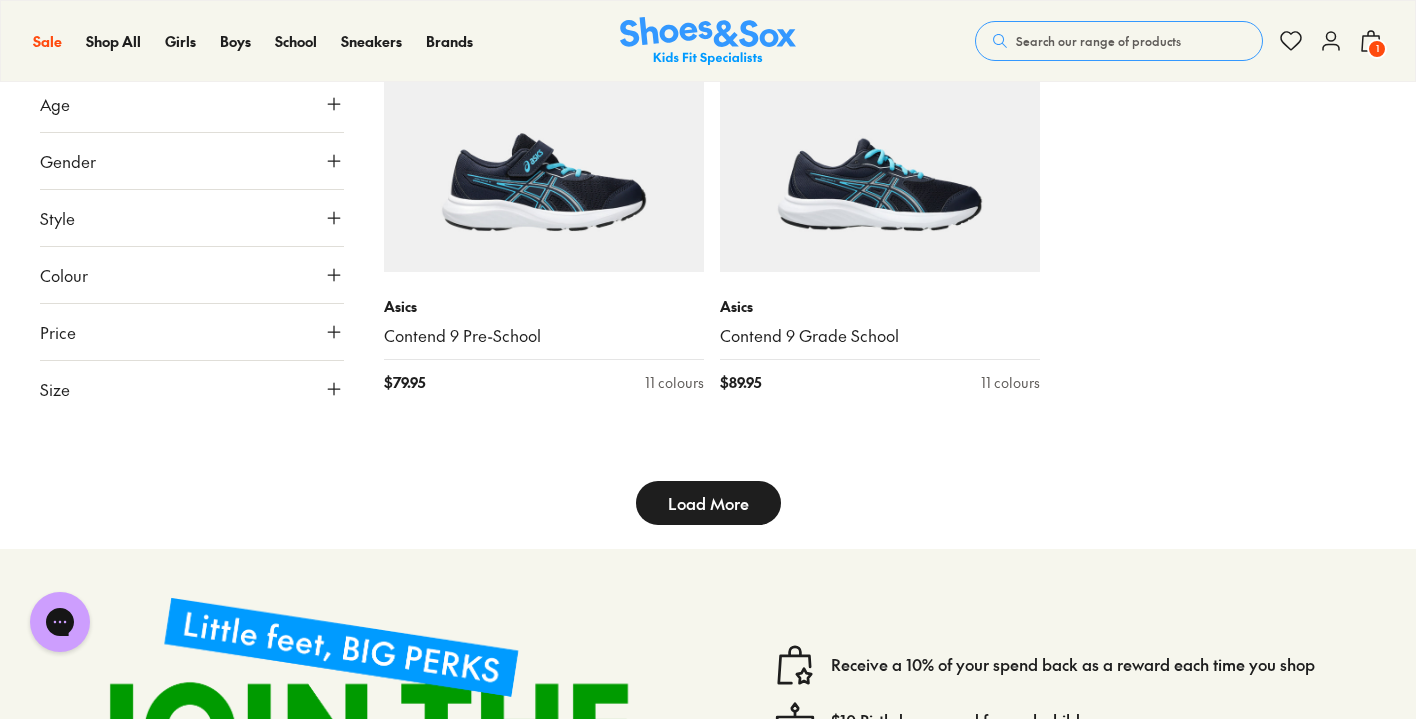 click on "Load More" at bounding box center [708, 503] 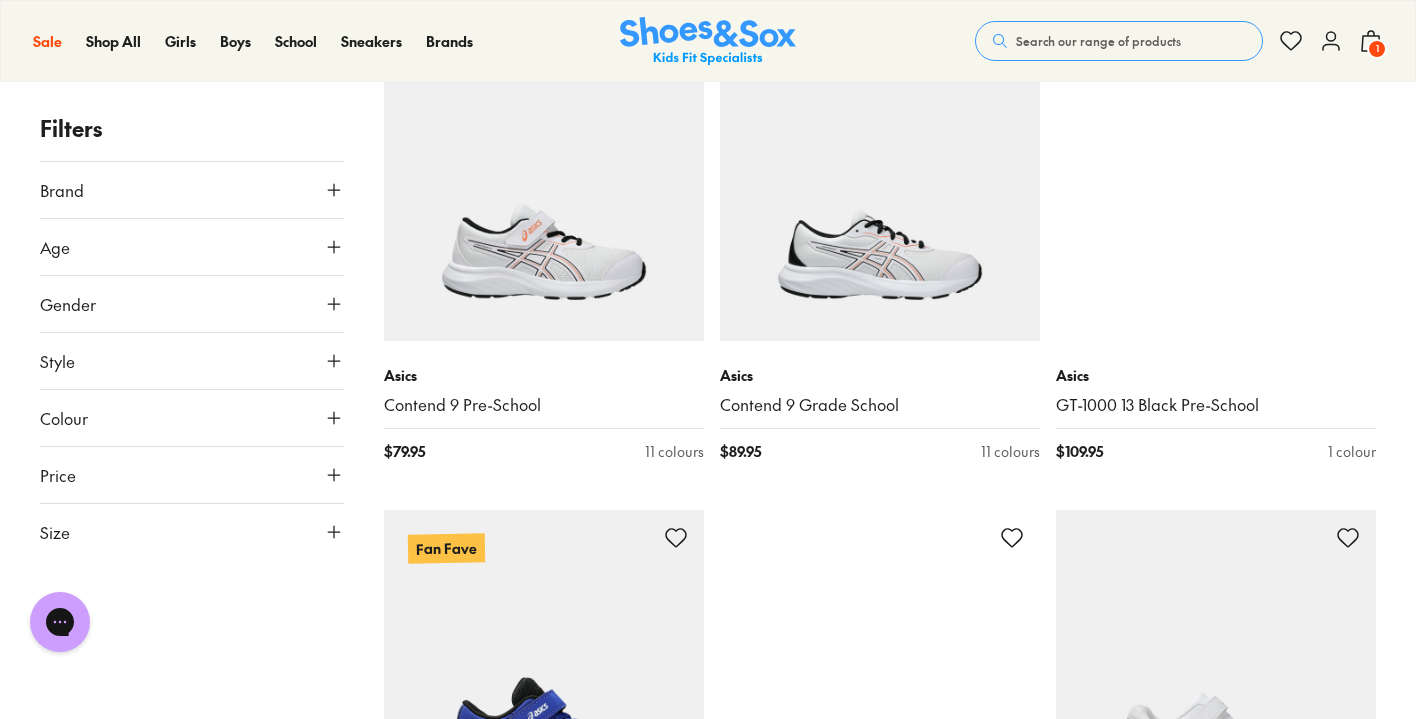 scroll, scrollTop: 13967, scrollLeft: 0, axis: vertical 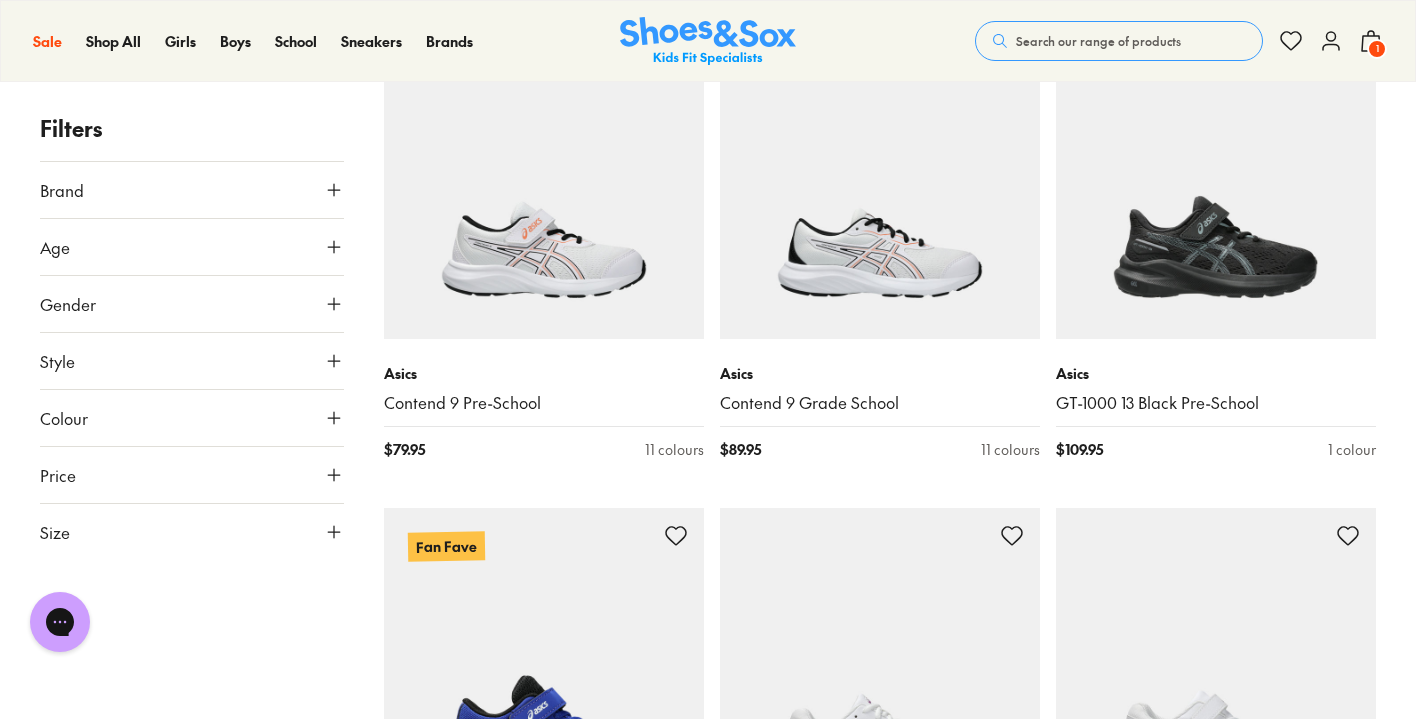 click 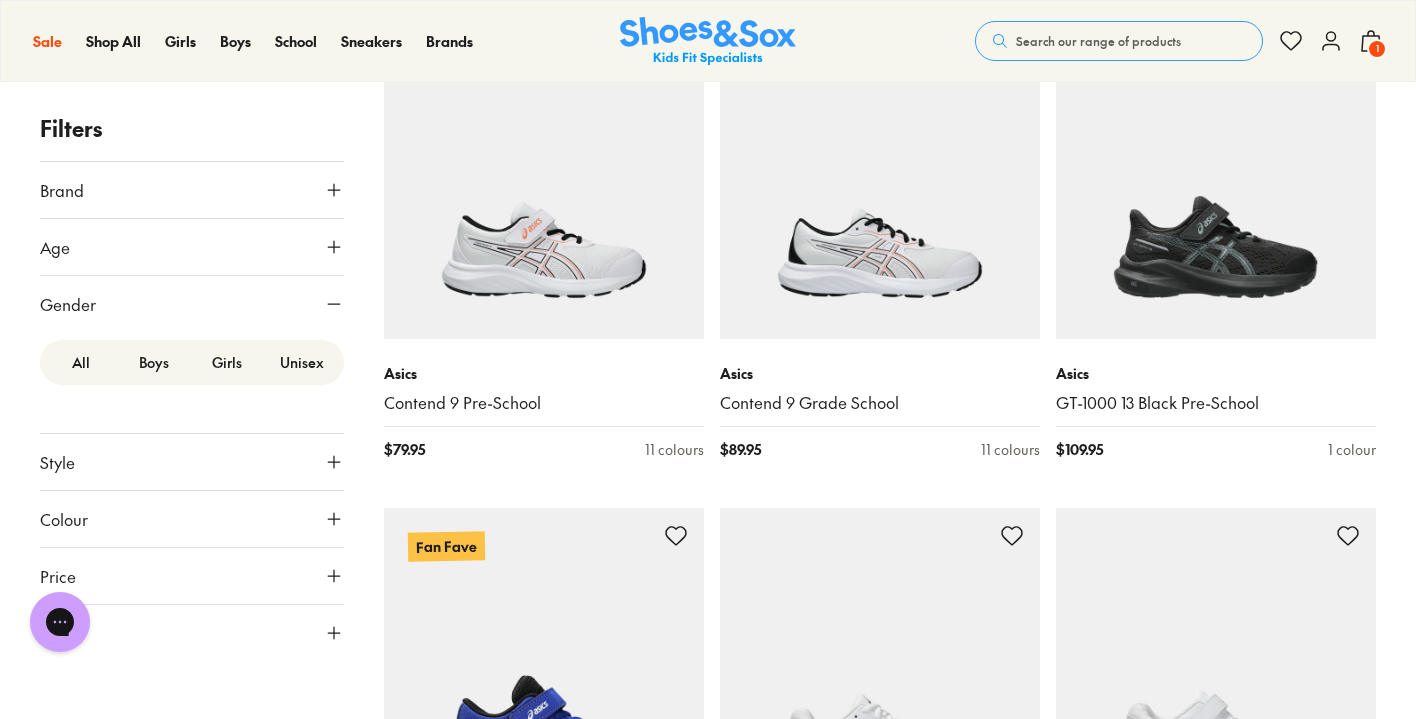 click on "Girls" at bounding box center [227, 362] 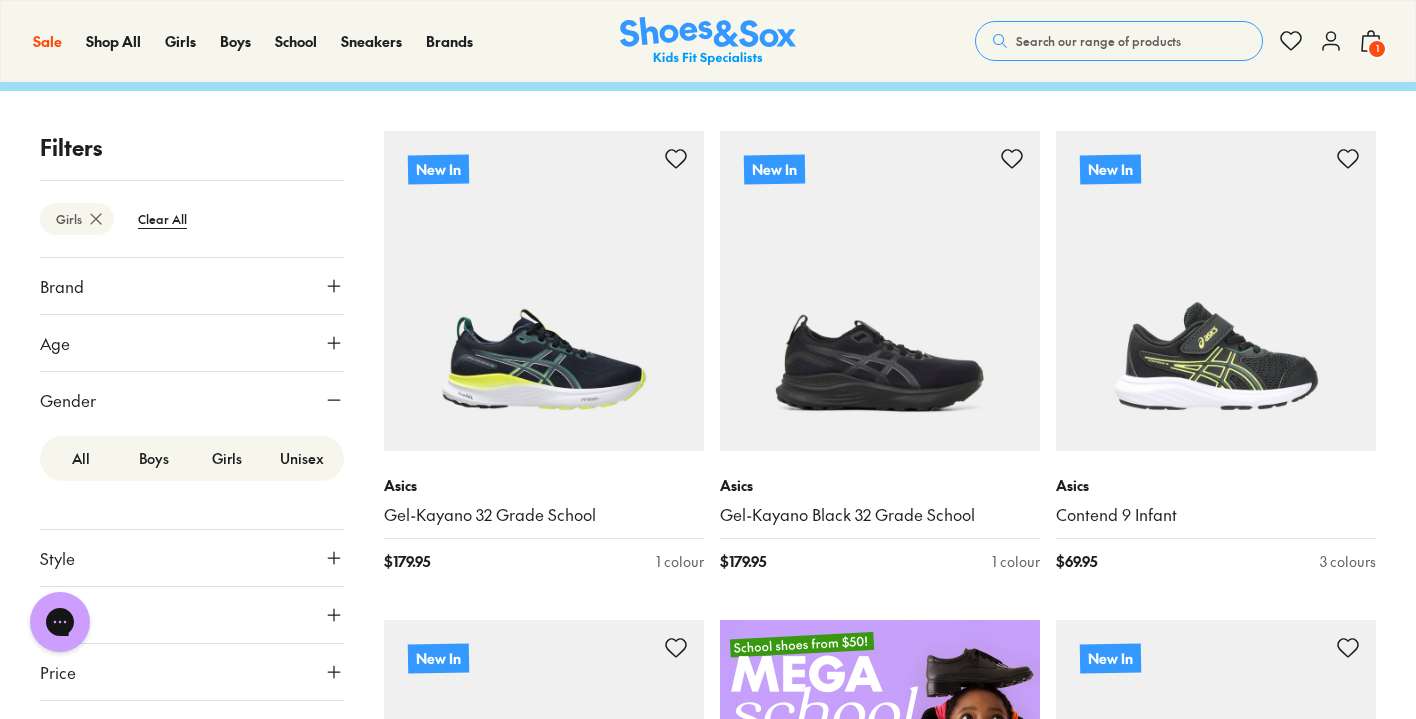 scroll, scrollTop: 169, scrollLeft: 0, axis: vertical 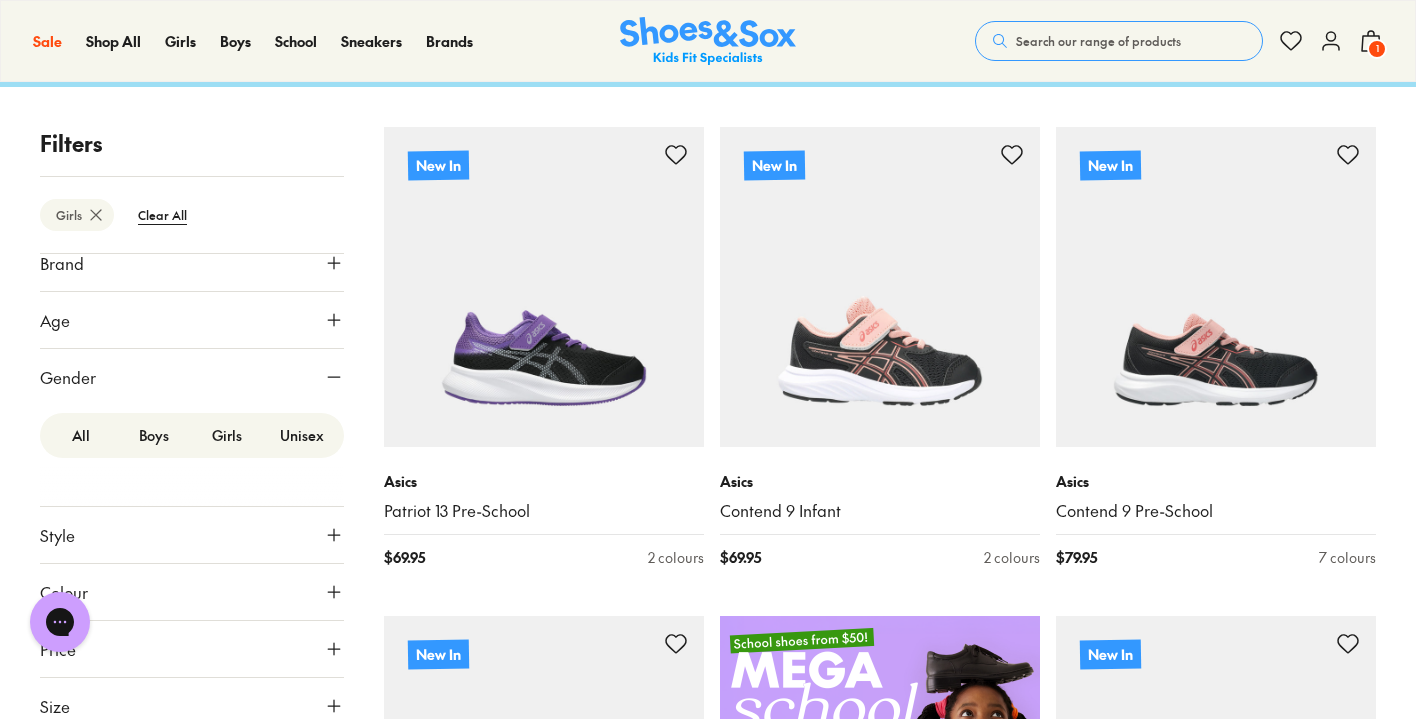 click 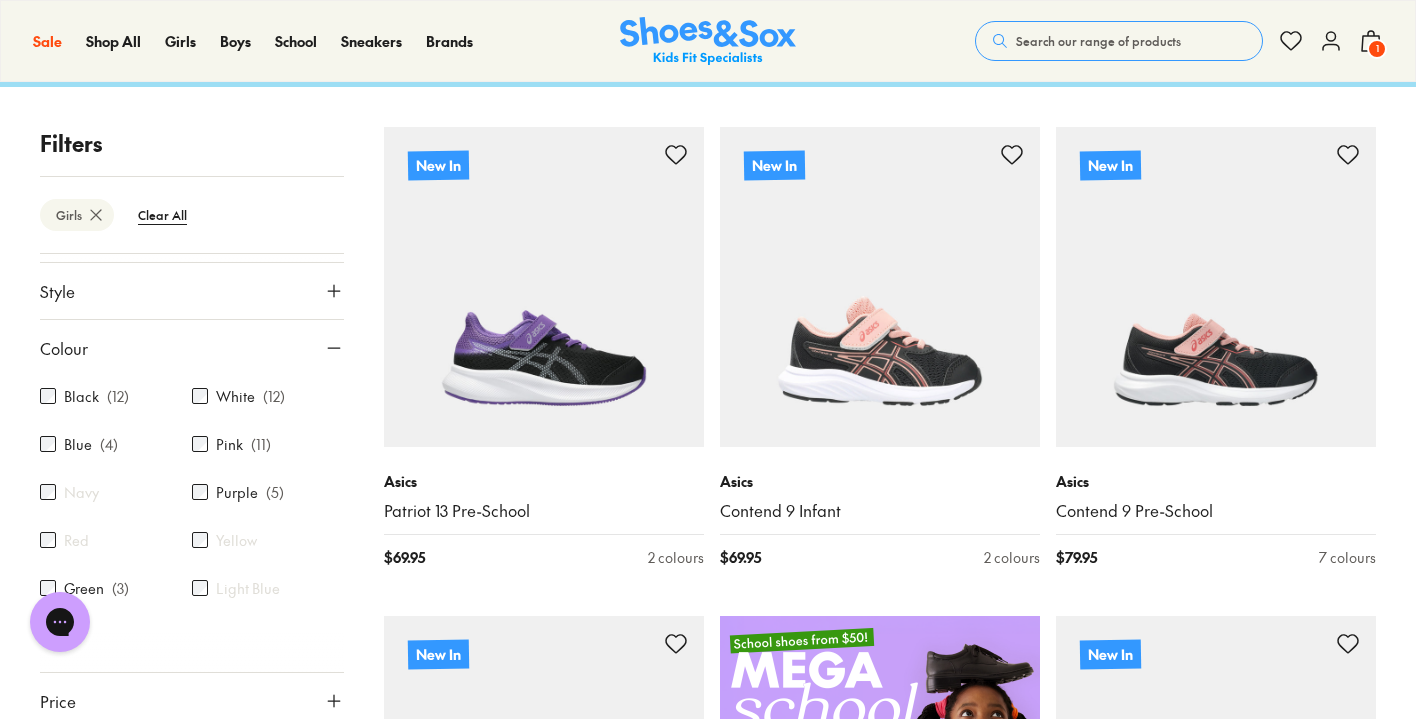 scroll, scrollTop: 265, scrollLeft: 0, axis: vertical 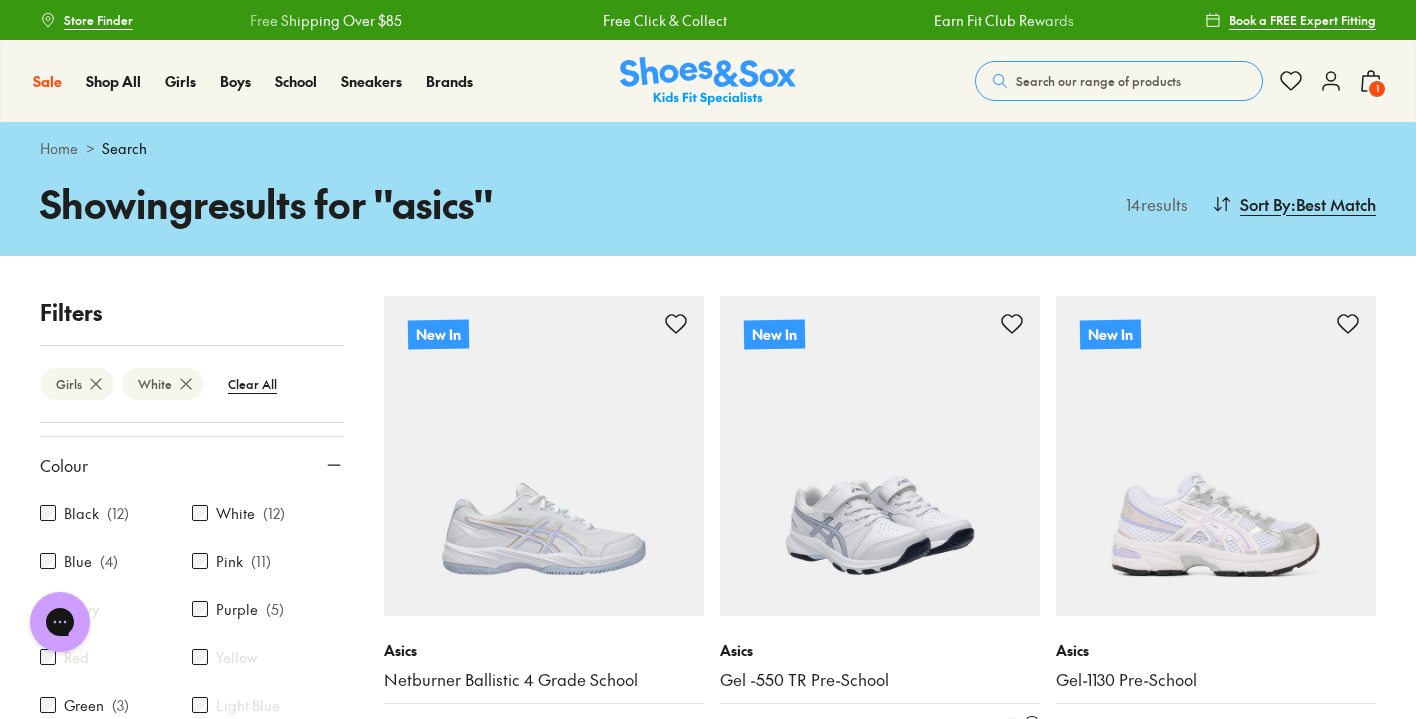 click at bounding box center [880, 456] 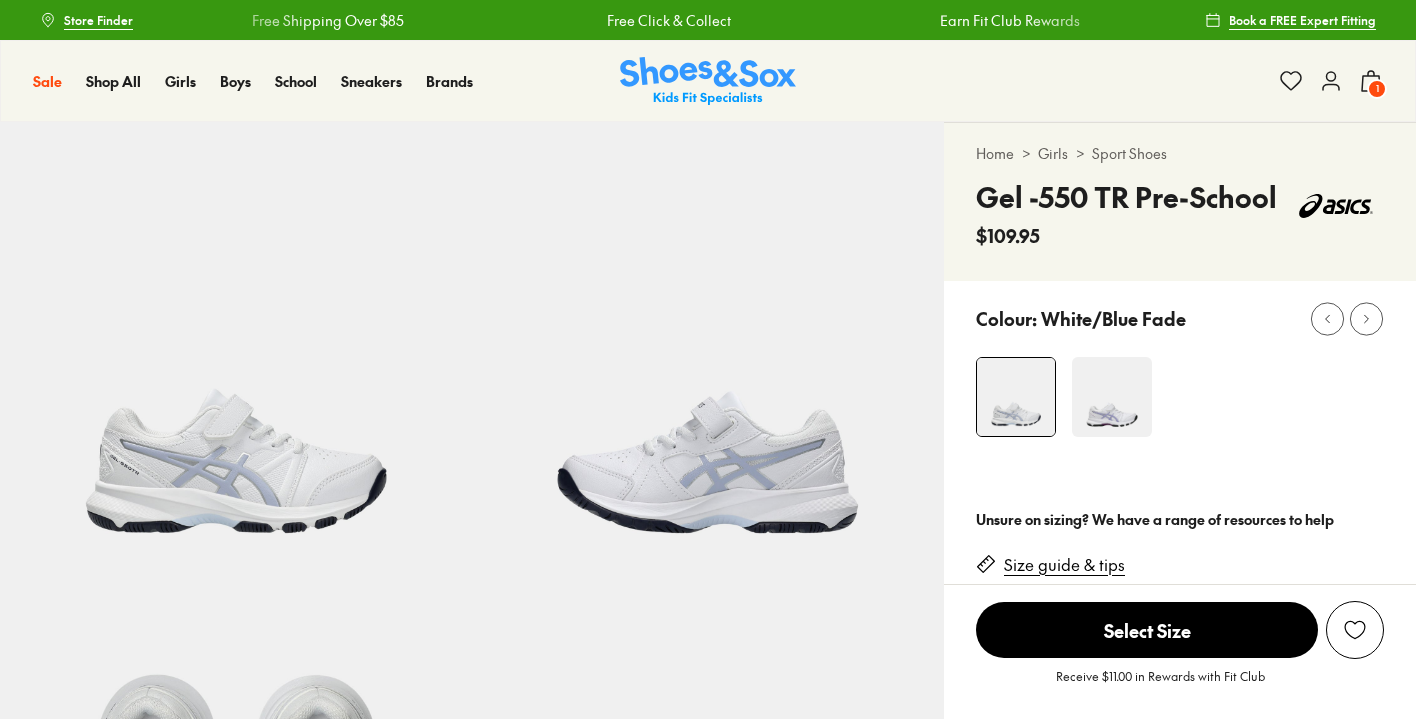 select on "*" 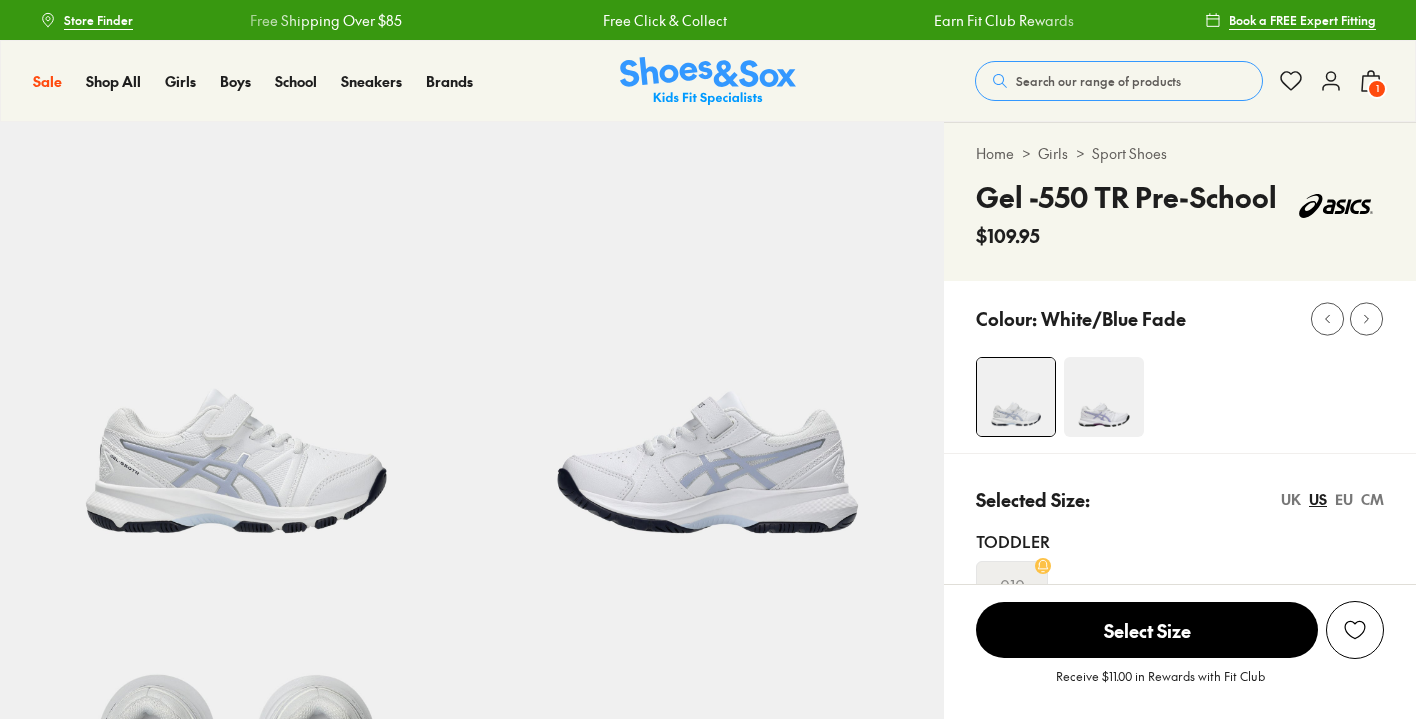 scroll, scrollTop: 0, scrollLeft: 0, axis: both 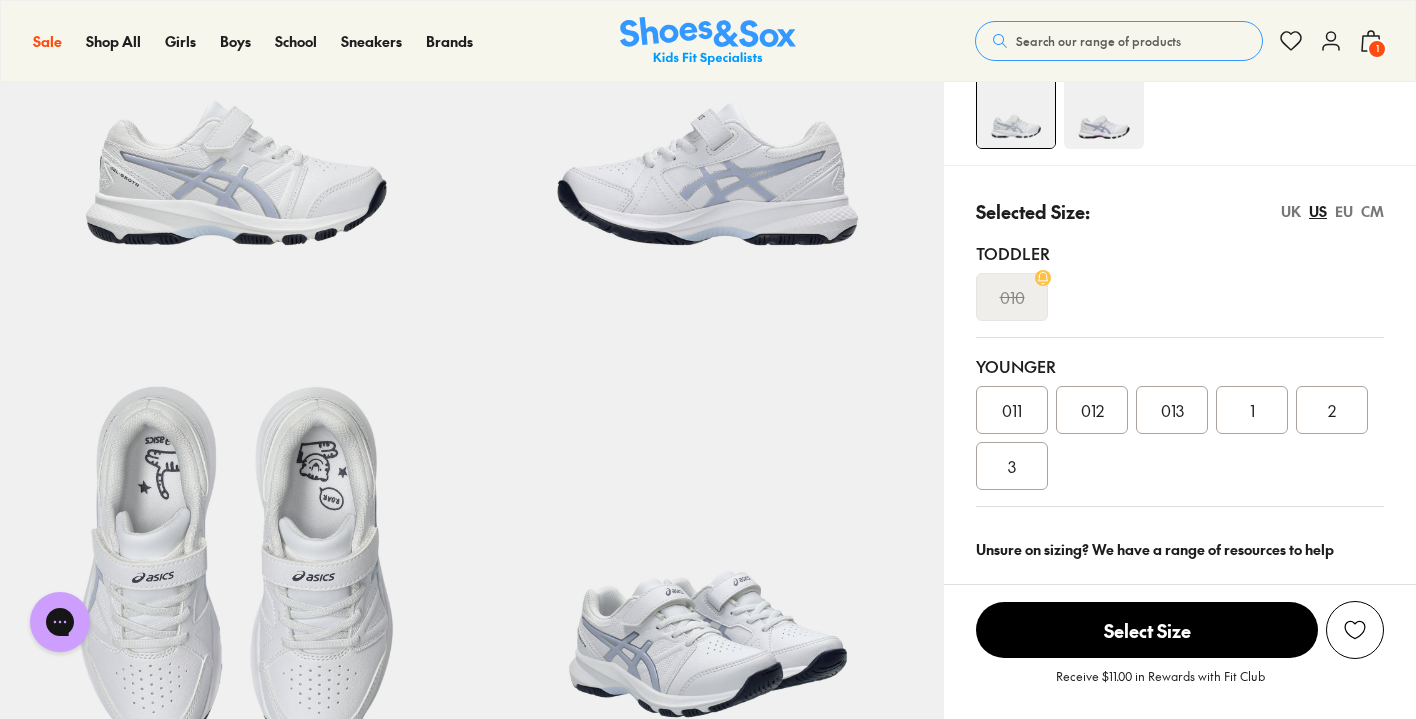 click on "EU" at bounding box center (1344, 211) 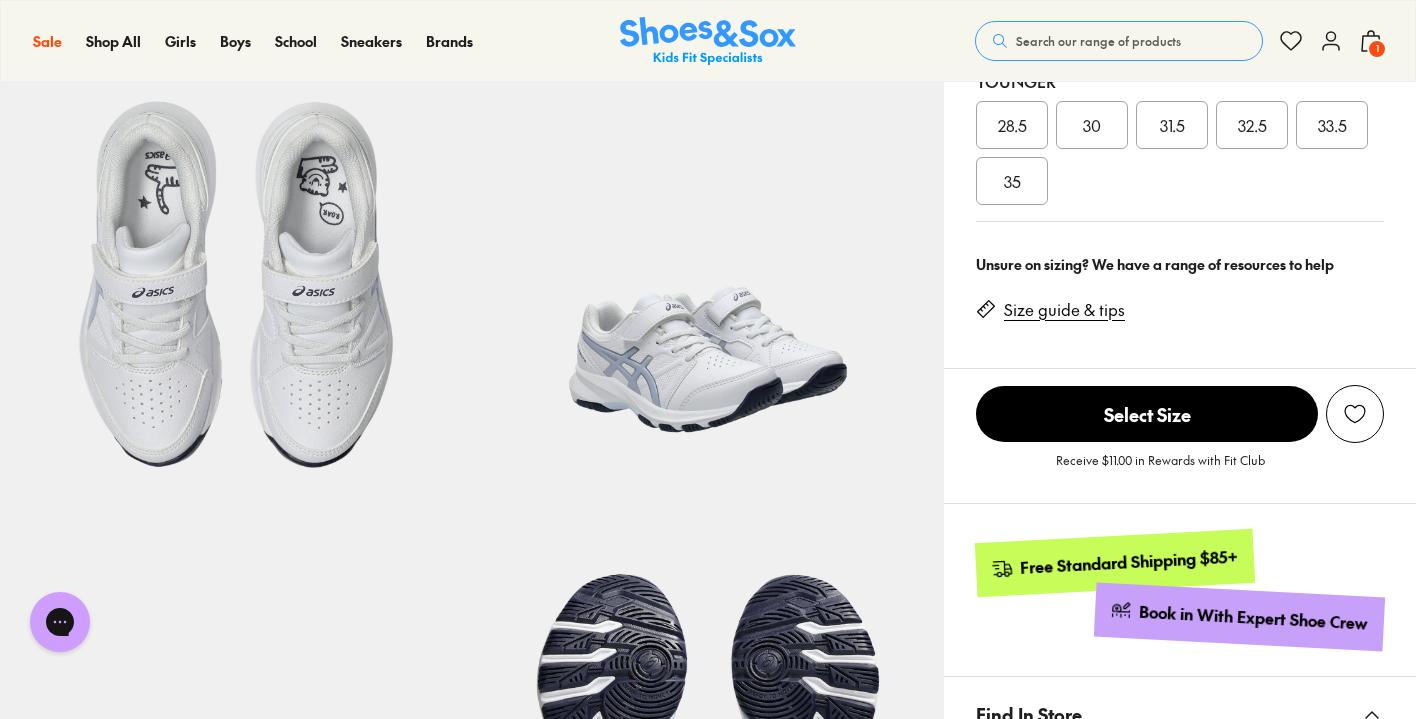 scroll, scrollTop: 570, scrollLeft: 0, axis: vertical 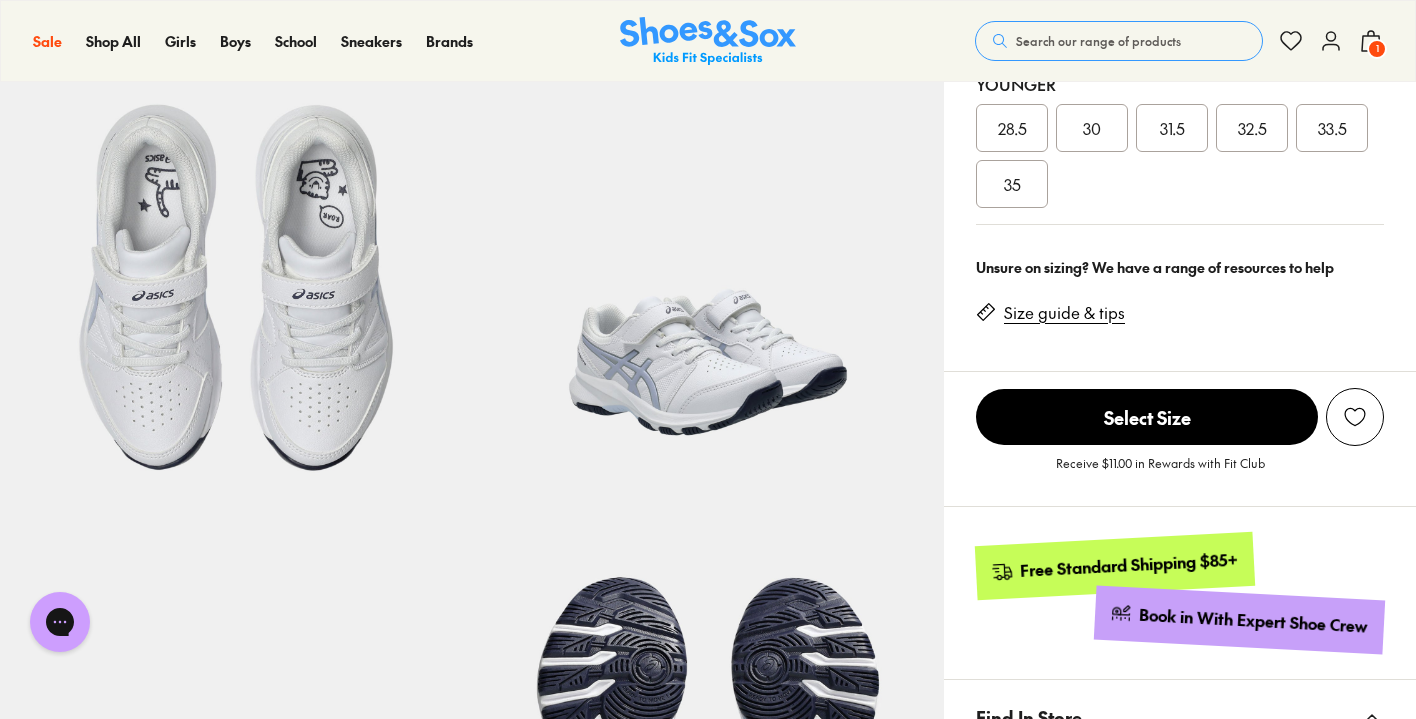 click on "33.5" at bounding box center (1332, 128) 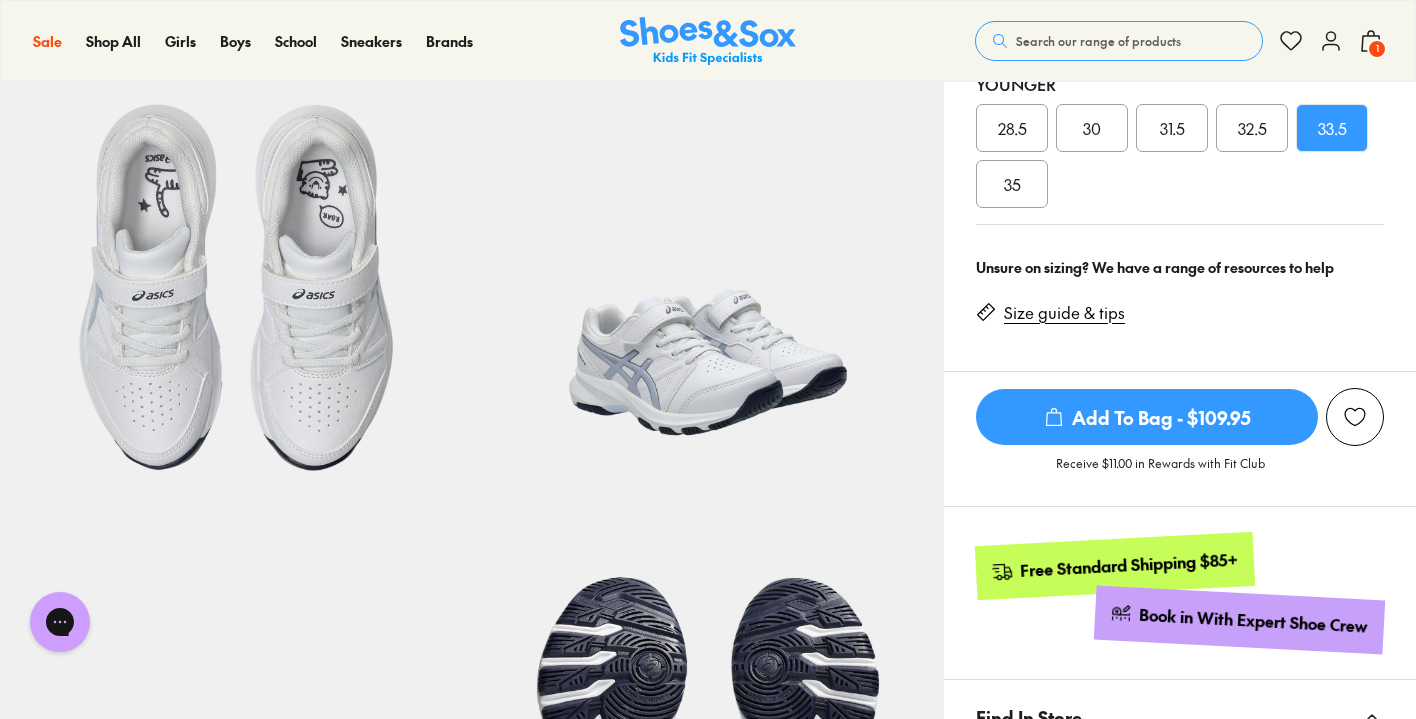 click on "Add To Bag - $109.95" at bounding box center (1147, 417) 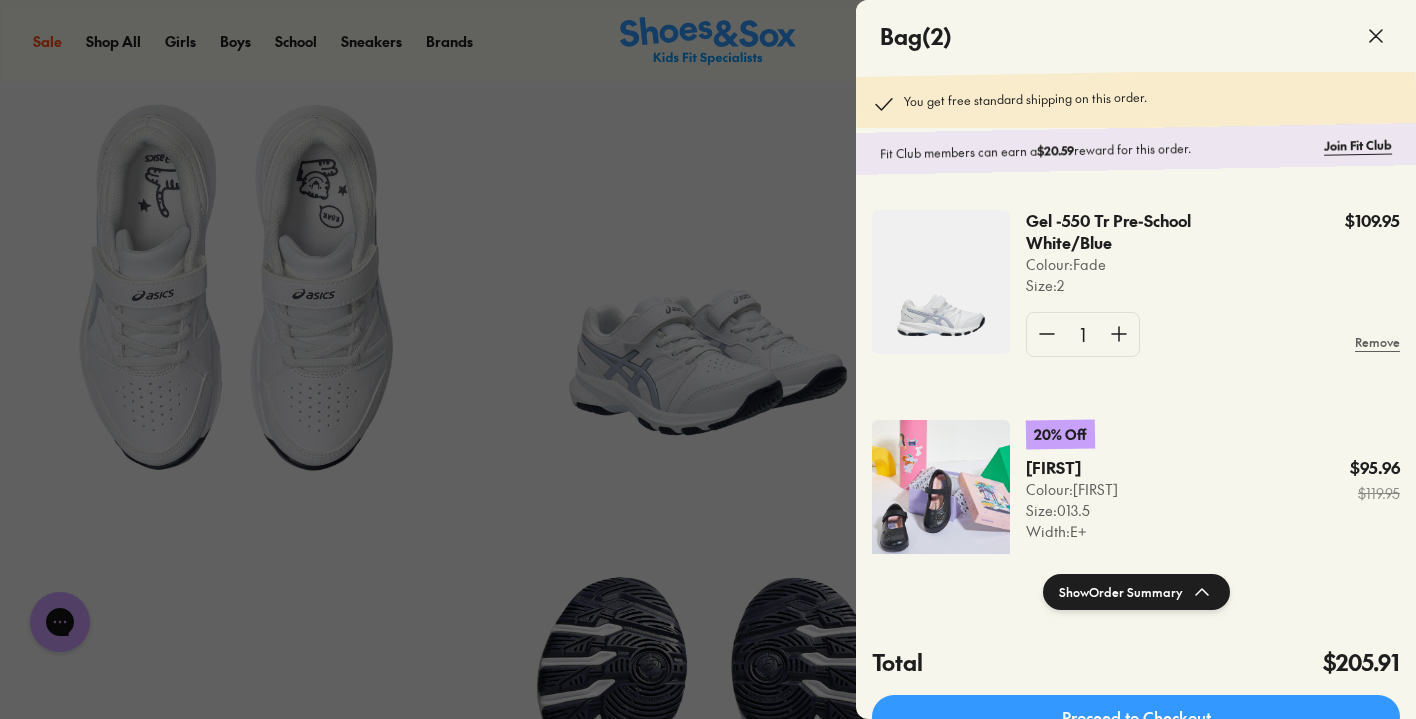 scroll, scrollTop: 96, scrollLeft: 0, axis: vertical 